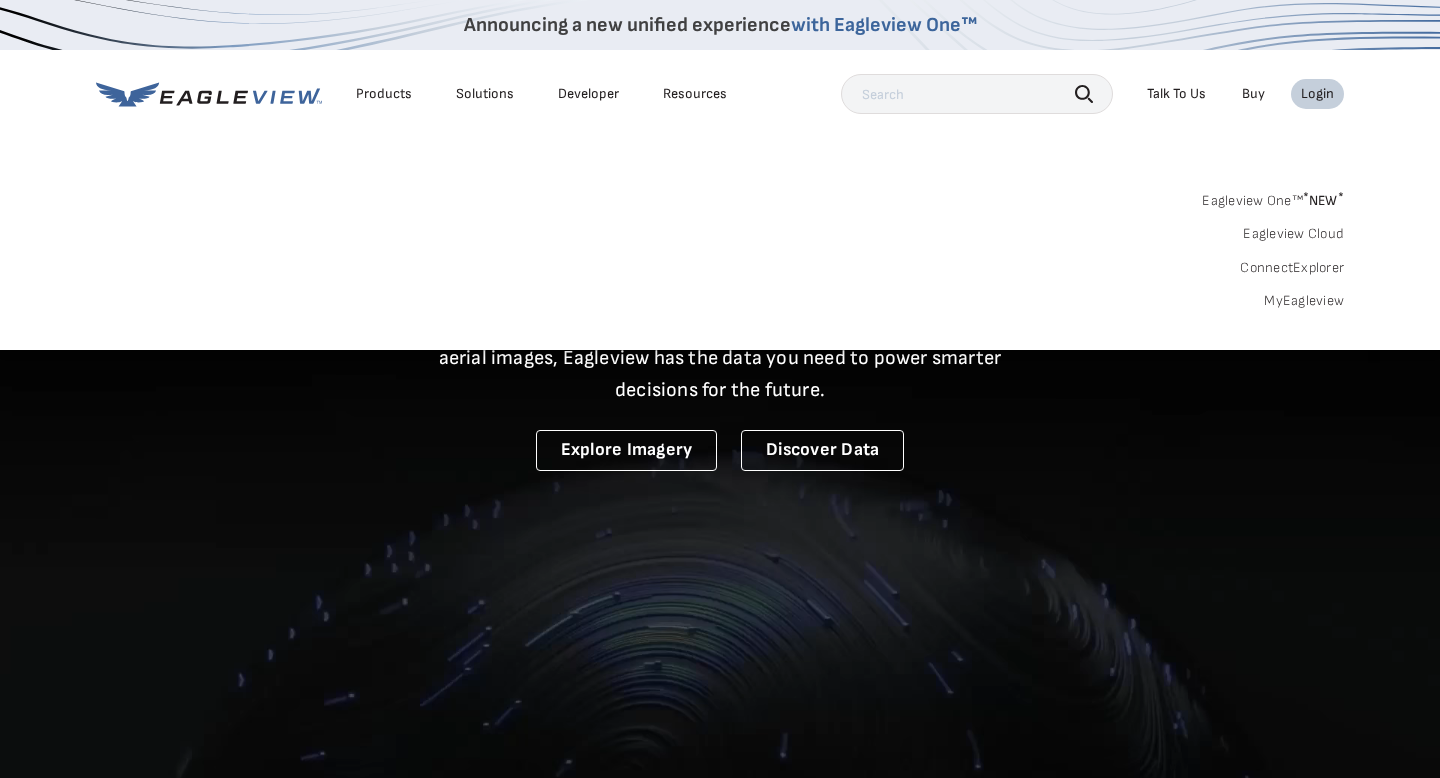 scroll, scrollTop: 0, scrollLeft: 0, axis: both 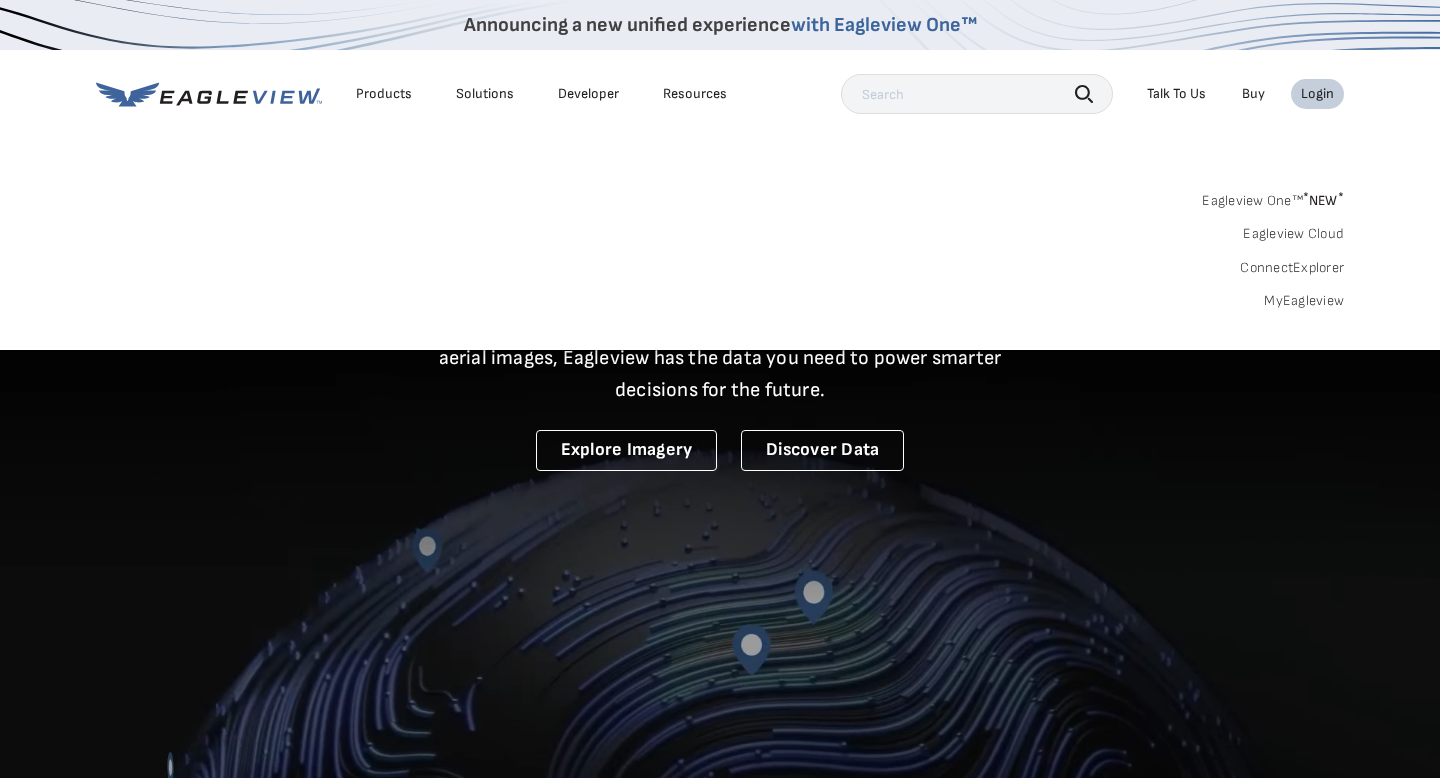 click on "Eagleview One™  * NEW *" at bounding box center [1273, 197] 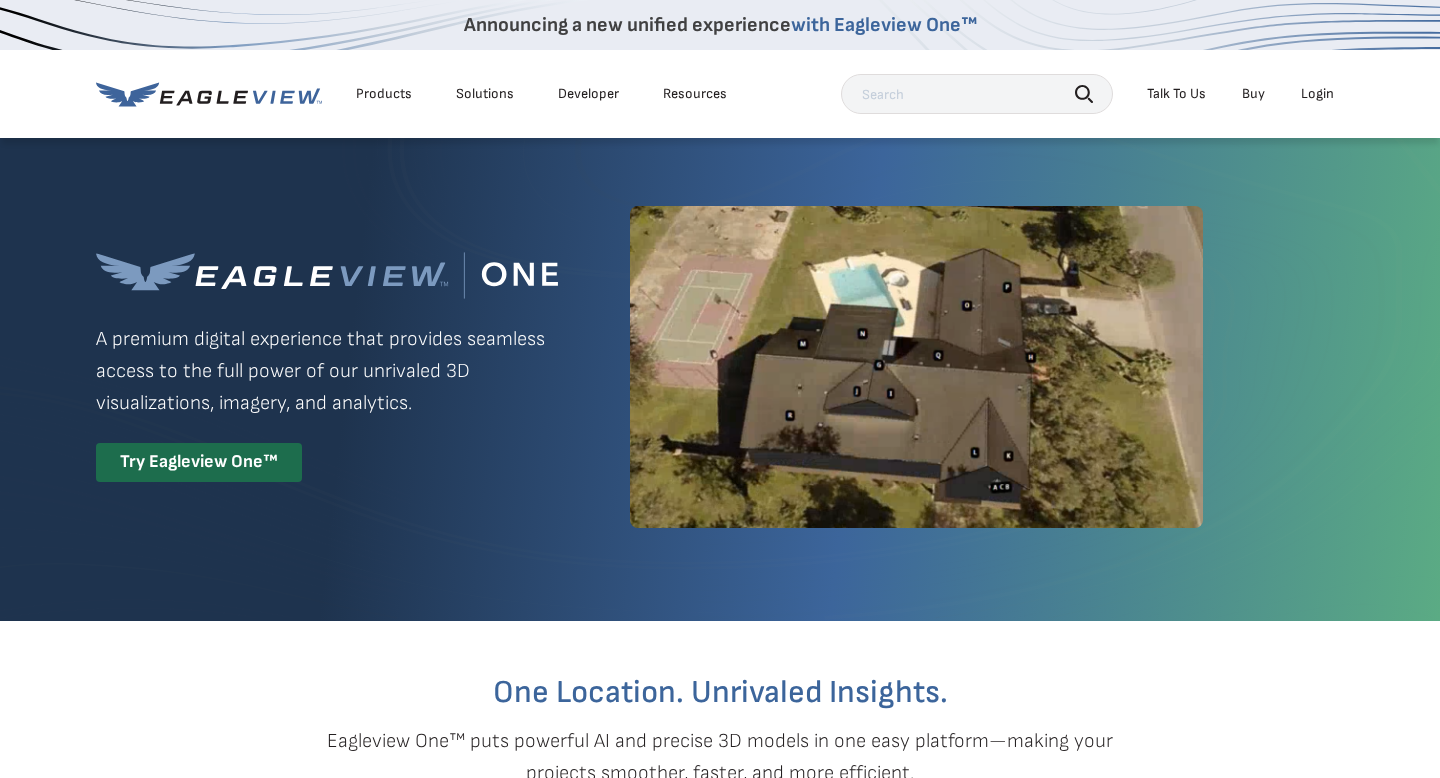 scroll, scrollTop: 0, scrollLeft: 0, axis: both 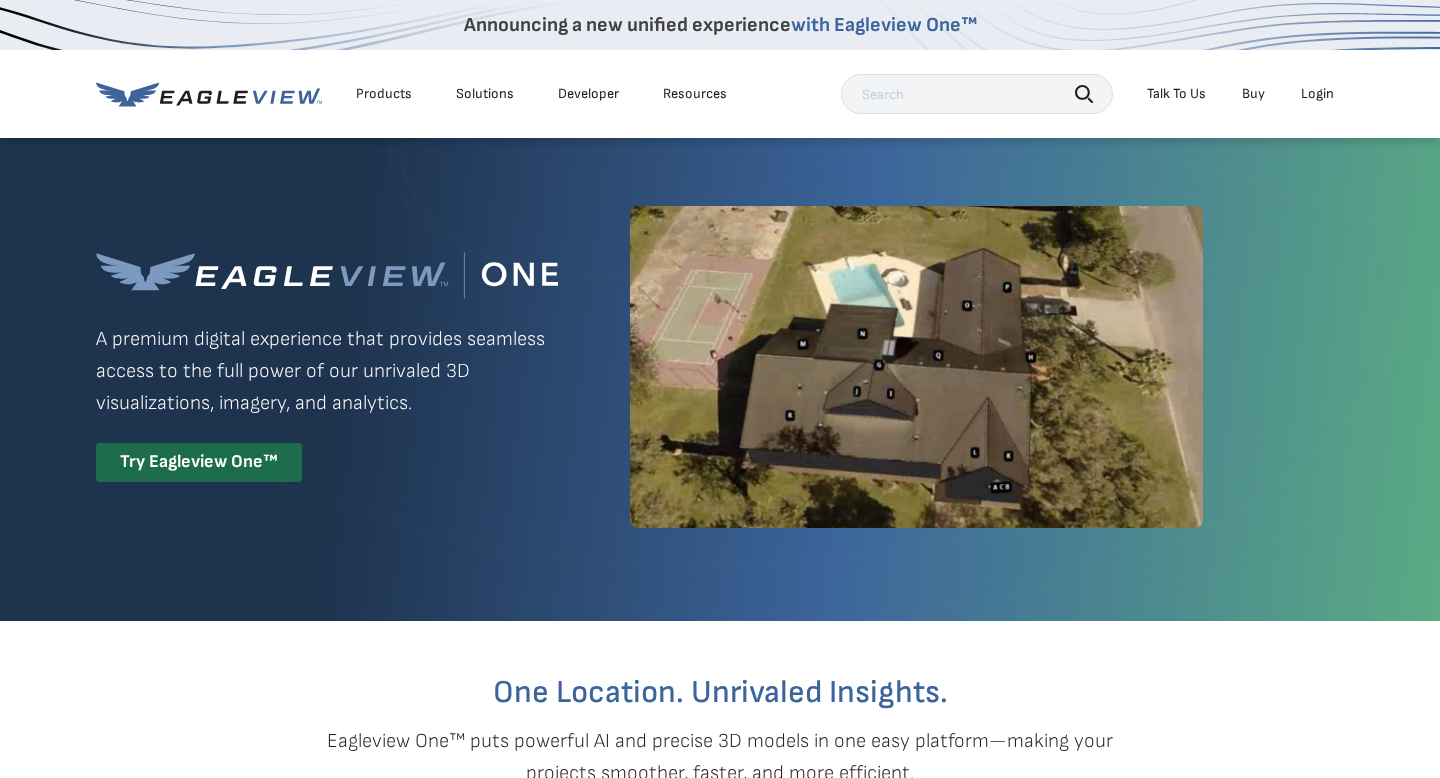 click on "Login" at bounding box center (1317, 94) 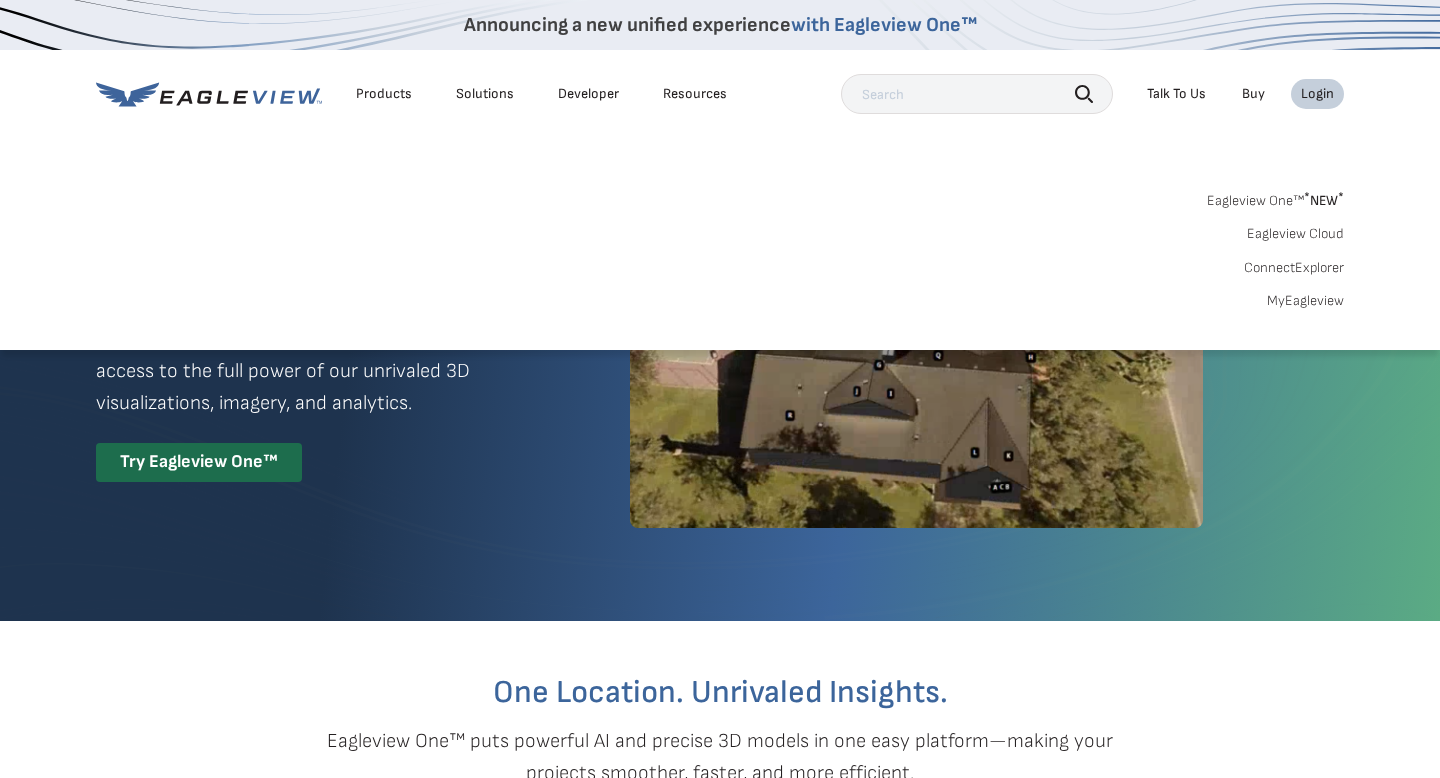 click on "MyEagleview" at bounding box center [1305, 301] 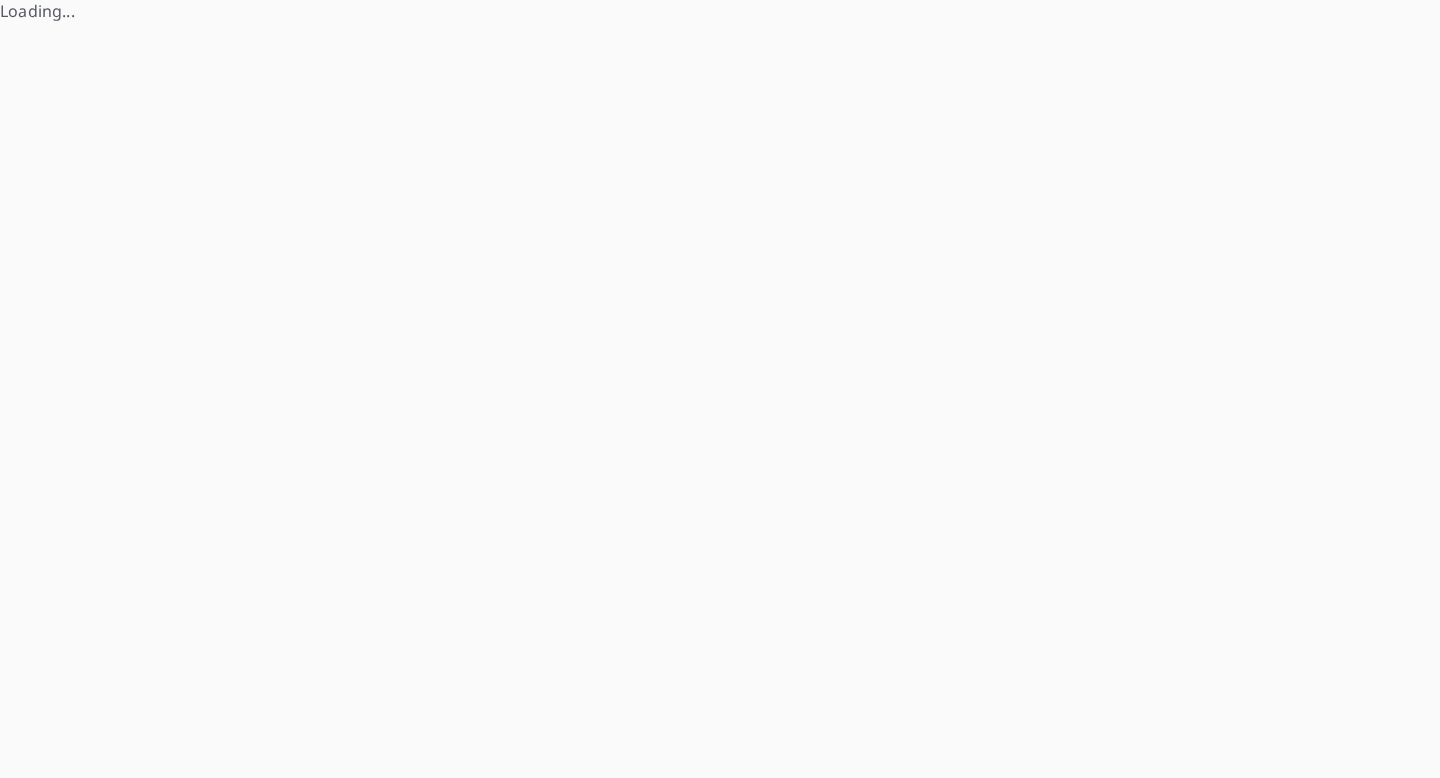 scroll, scrollTop: 0, scrollLeft: 0, axis: both 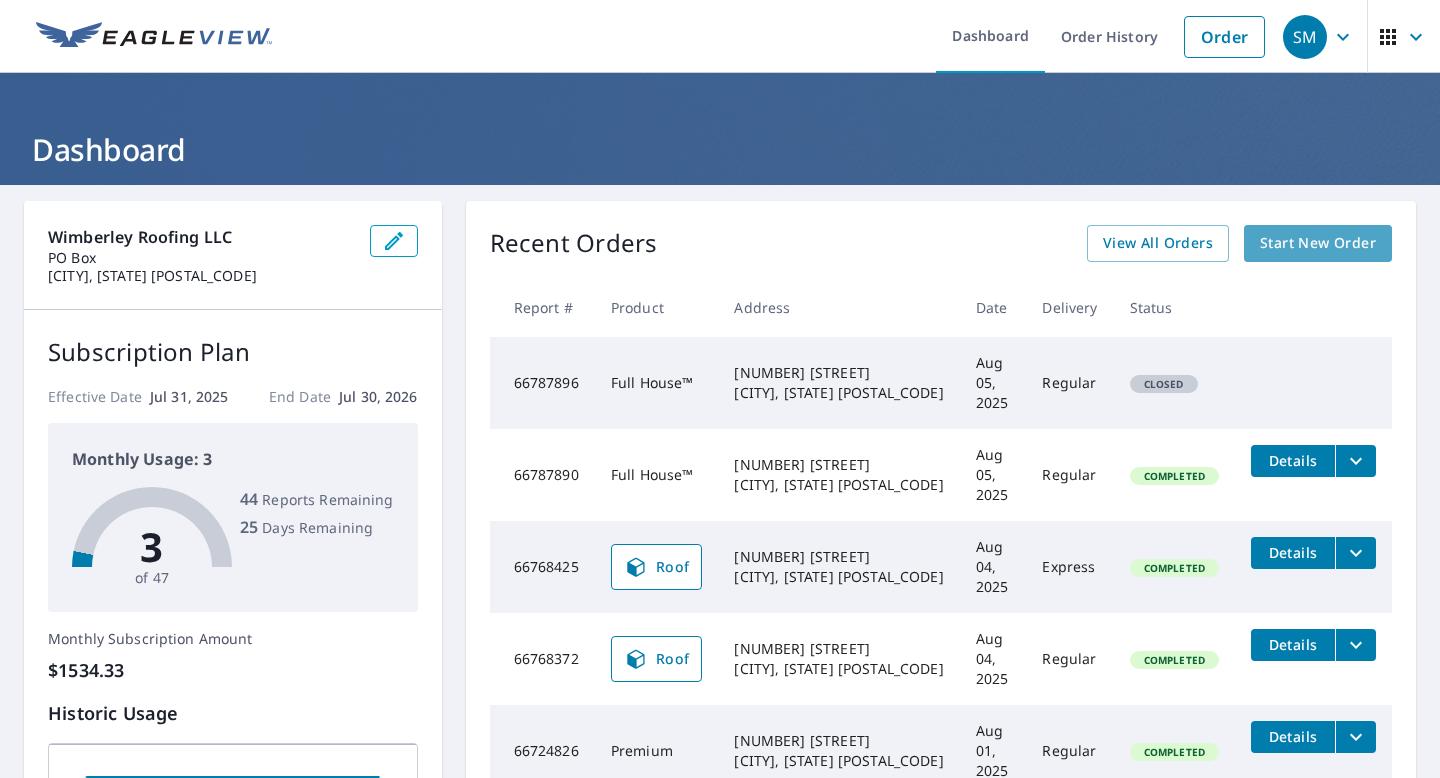 click on "Start New Order" at bounding box center (1318, 243) 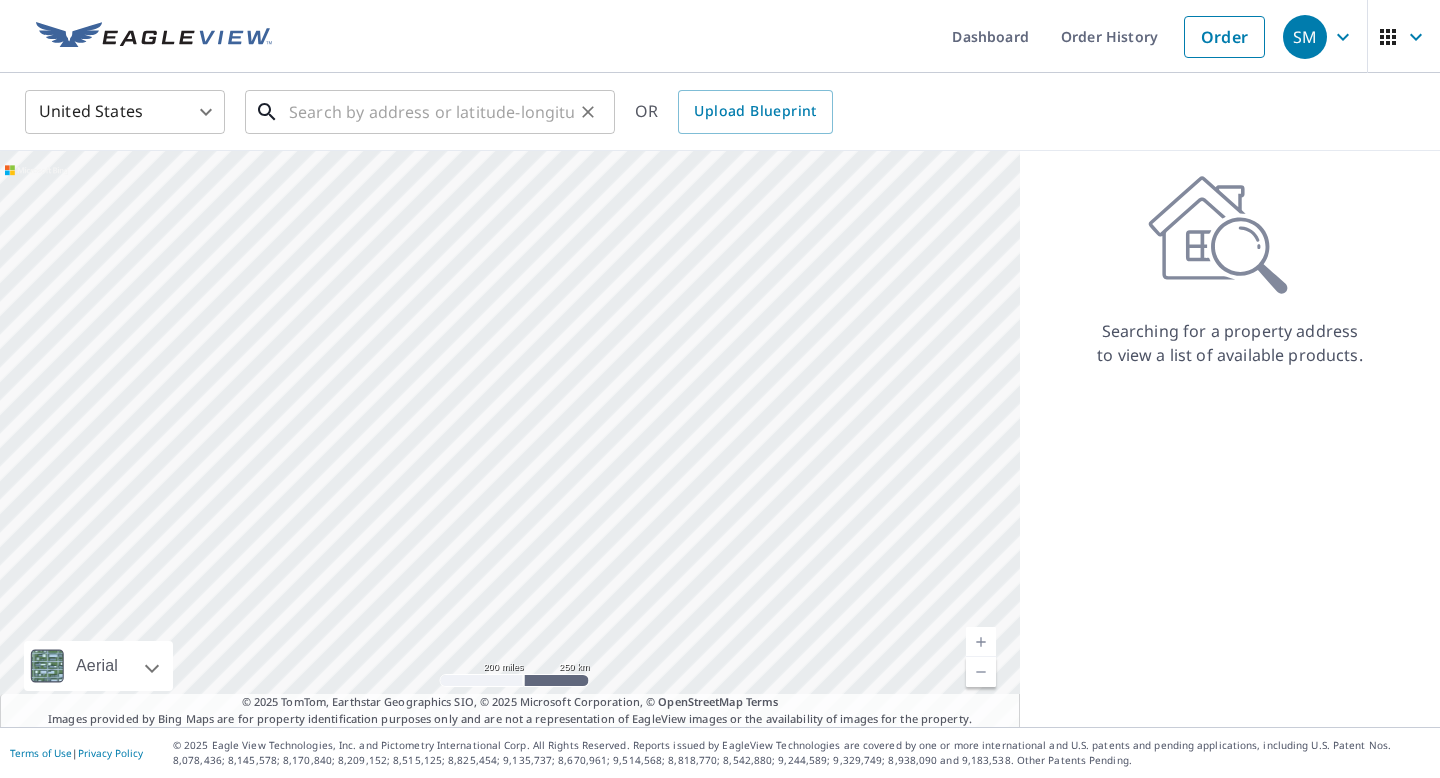click at bounding box center (431, 112) 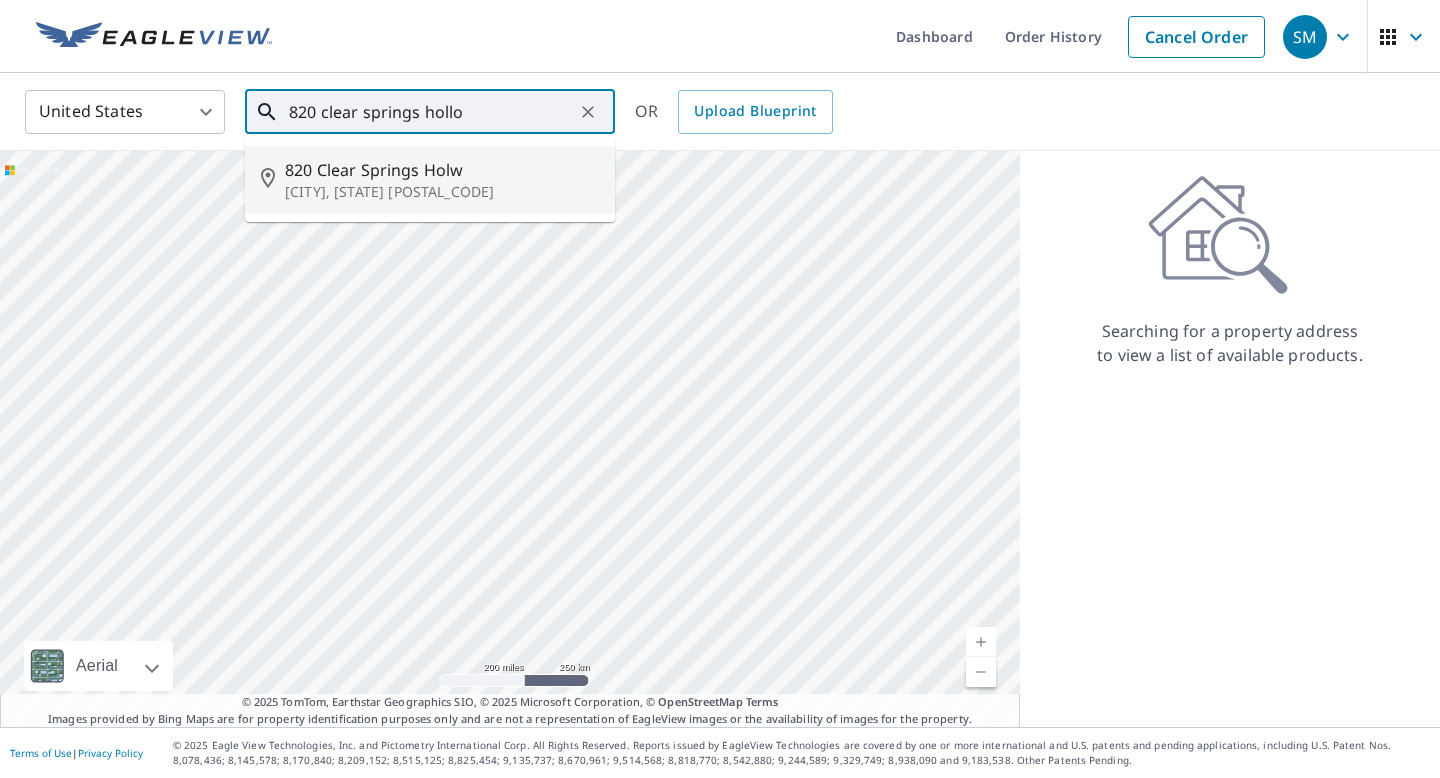 click on "820 Clear Springs Holw" at bounding box center [442, 170] 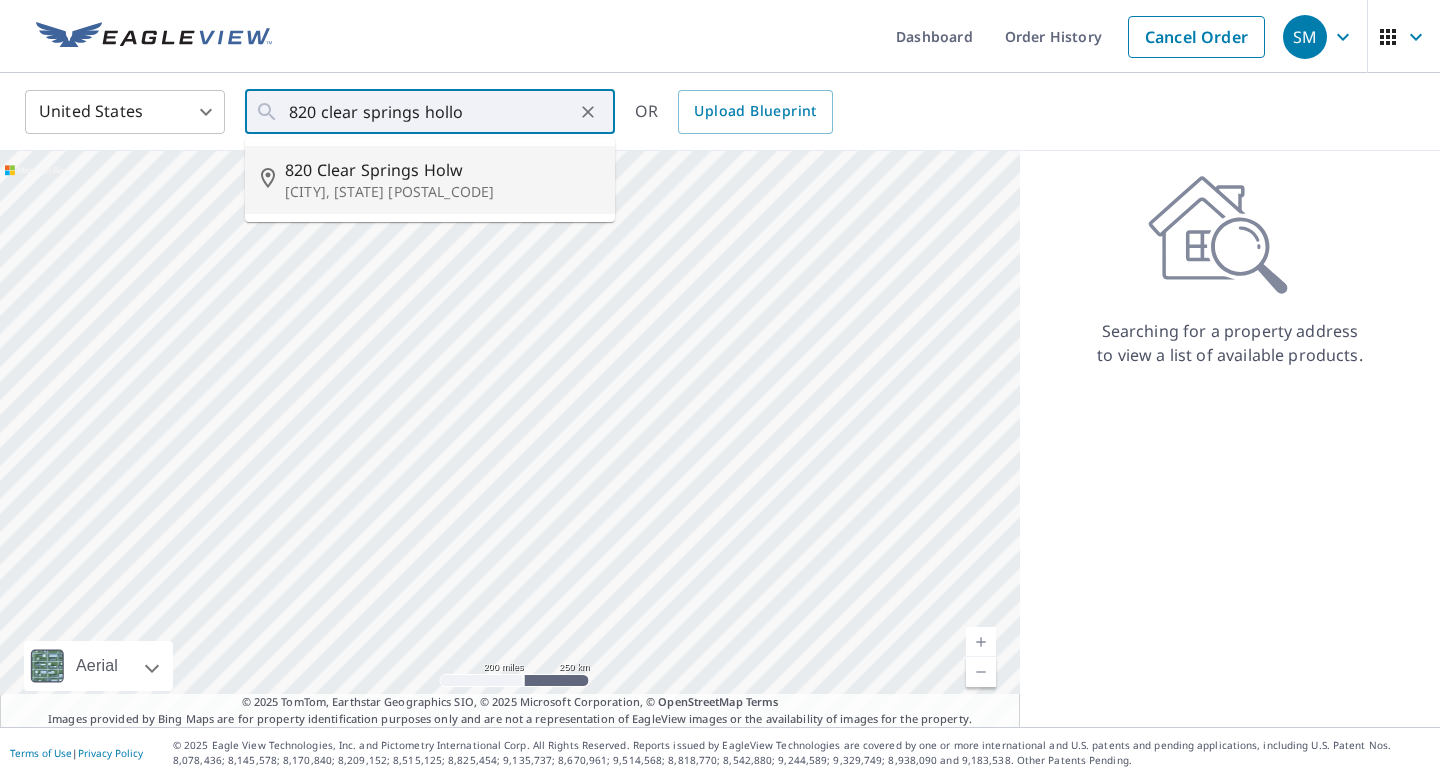 type on "[NUMBER] [STREET] [CITY], [STATE] [POSTAL_CODE]" 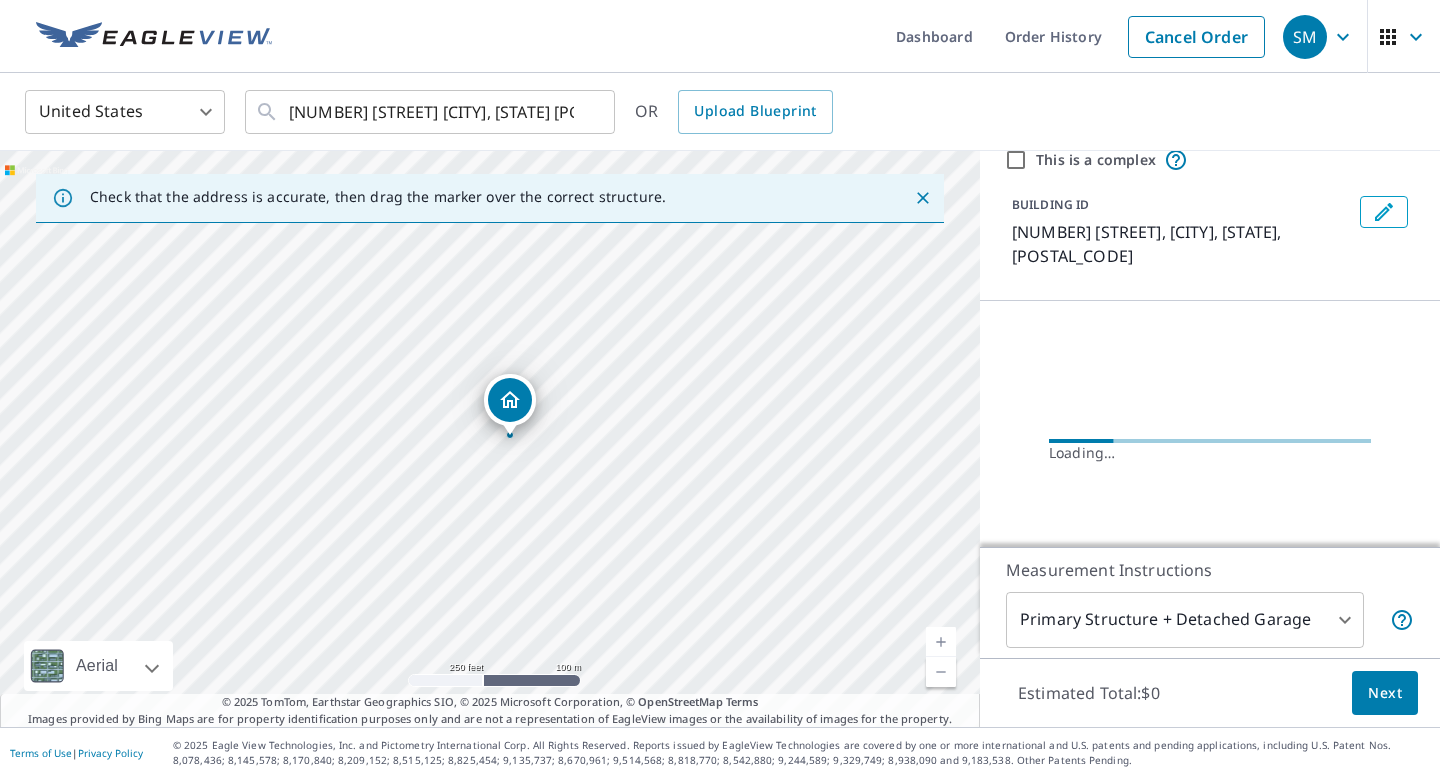 scroll, scrollTop: 89, scrollLeft: 0, axis: vertical 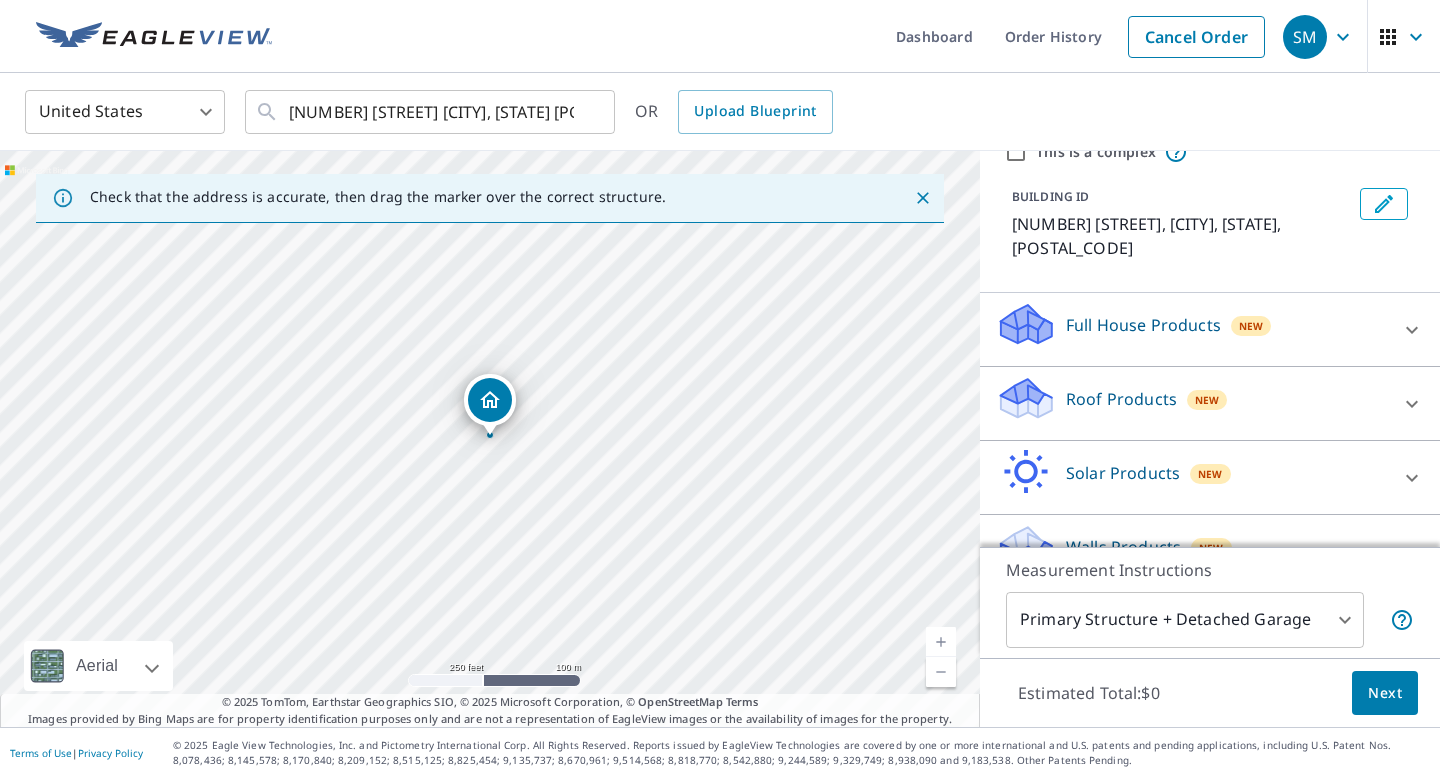 click on "Roof Products" at bounding box center (1121, 399) 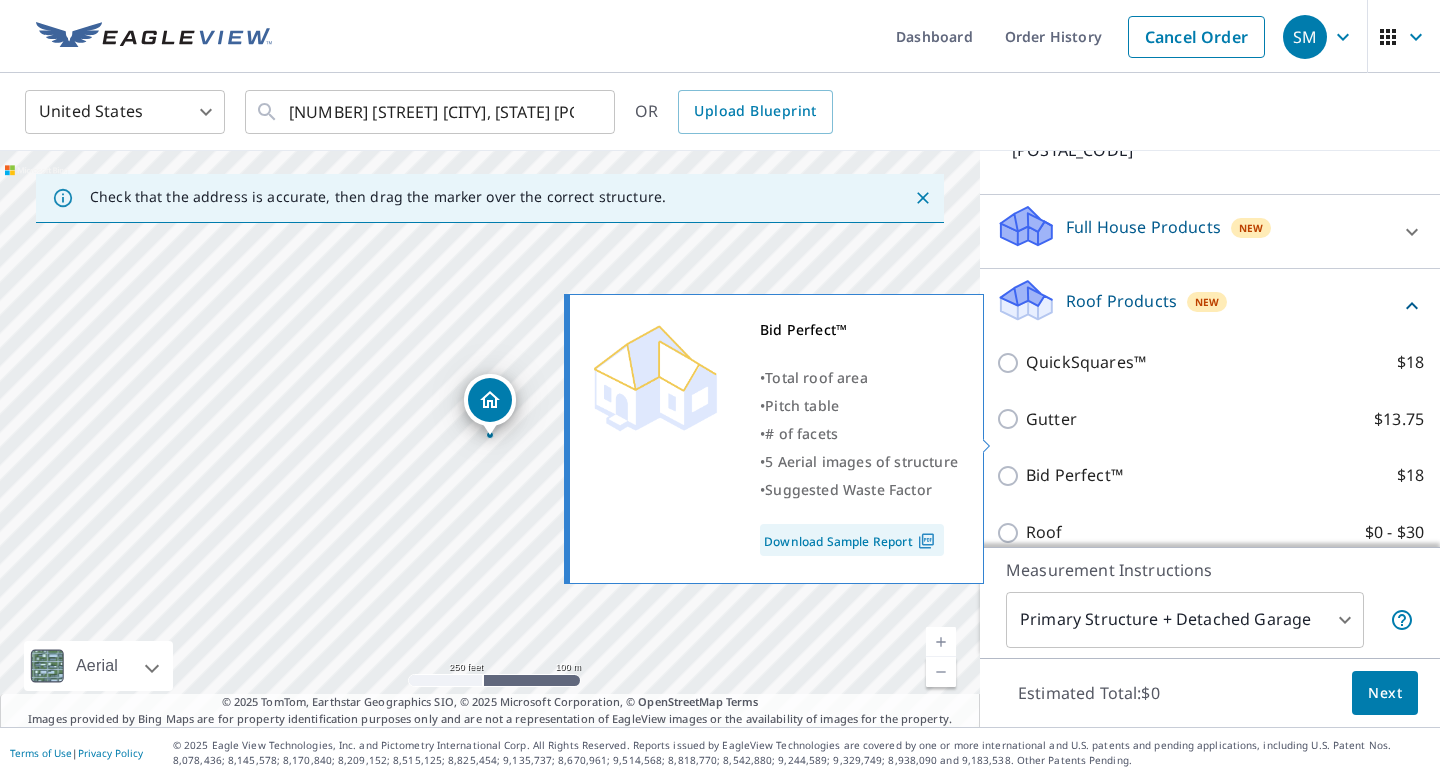 scroll, scrollTop: 204, scrollLeft: 0, axis: vertical 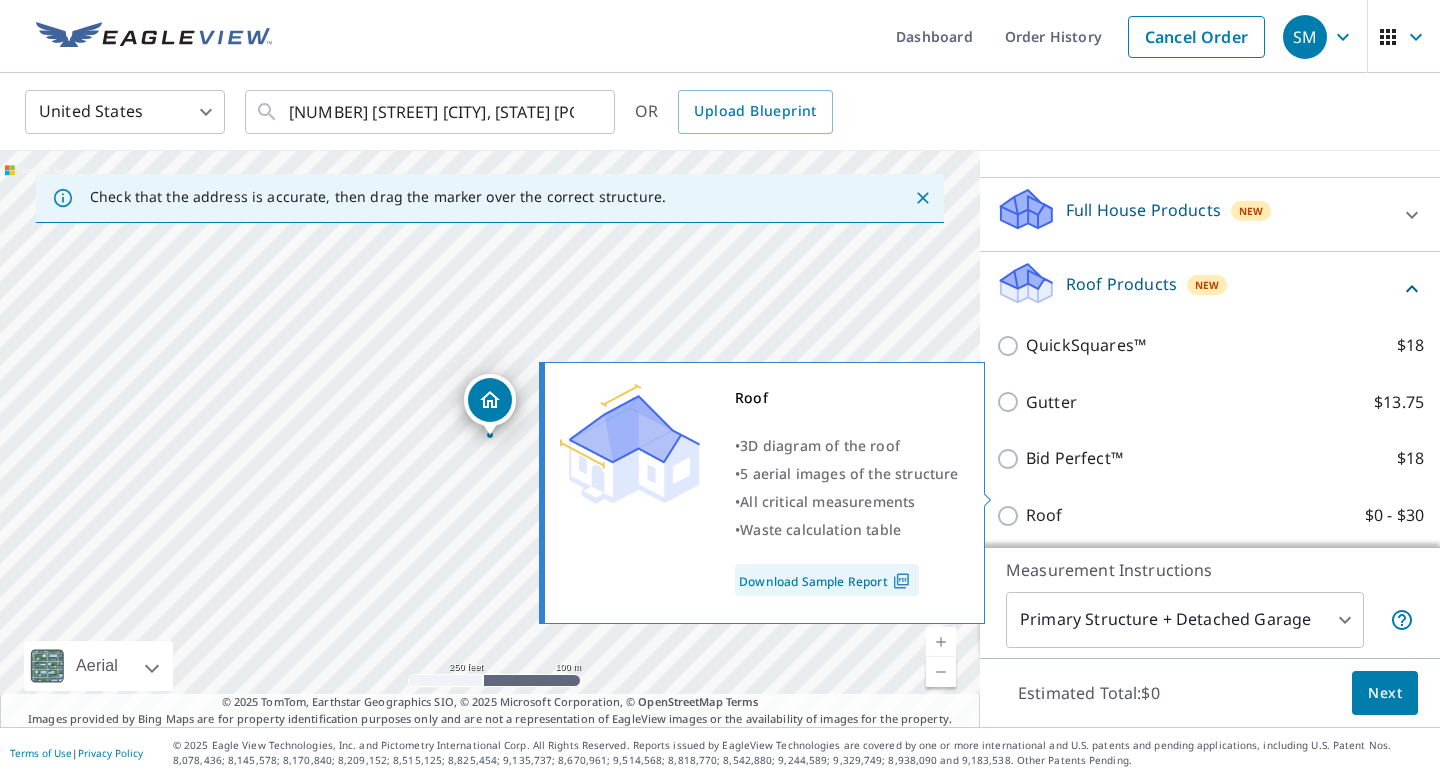 click on "Roof $0 - $30" at bounding box center [1011, 516] 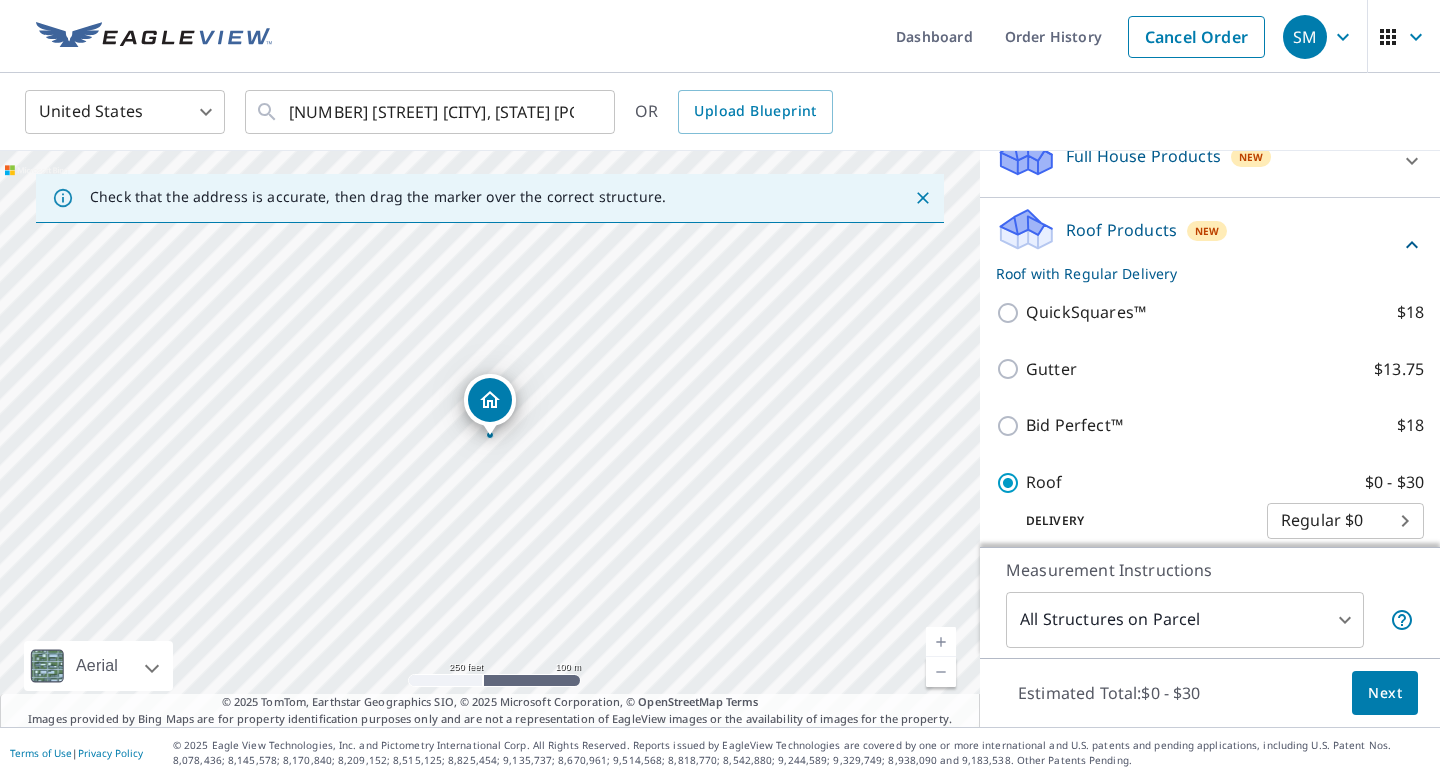 click on "Next" at bounding box center [1385, 693] 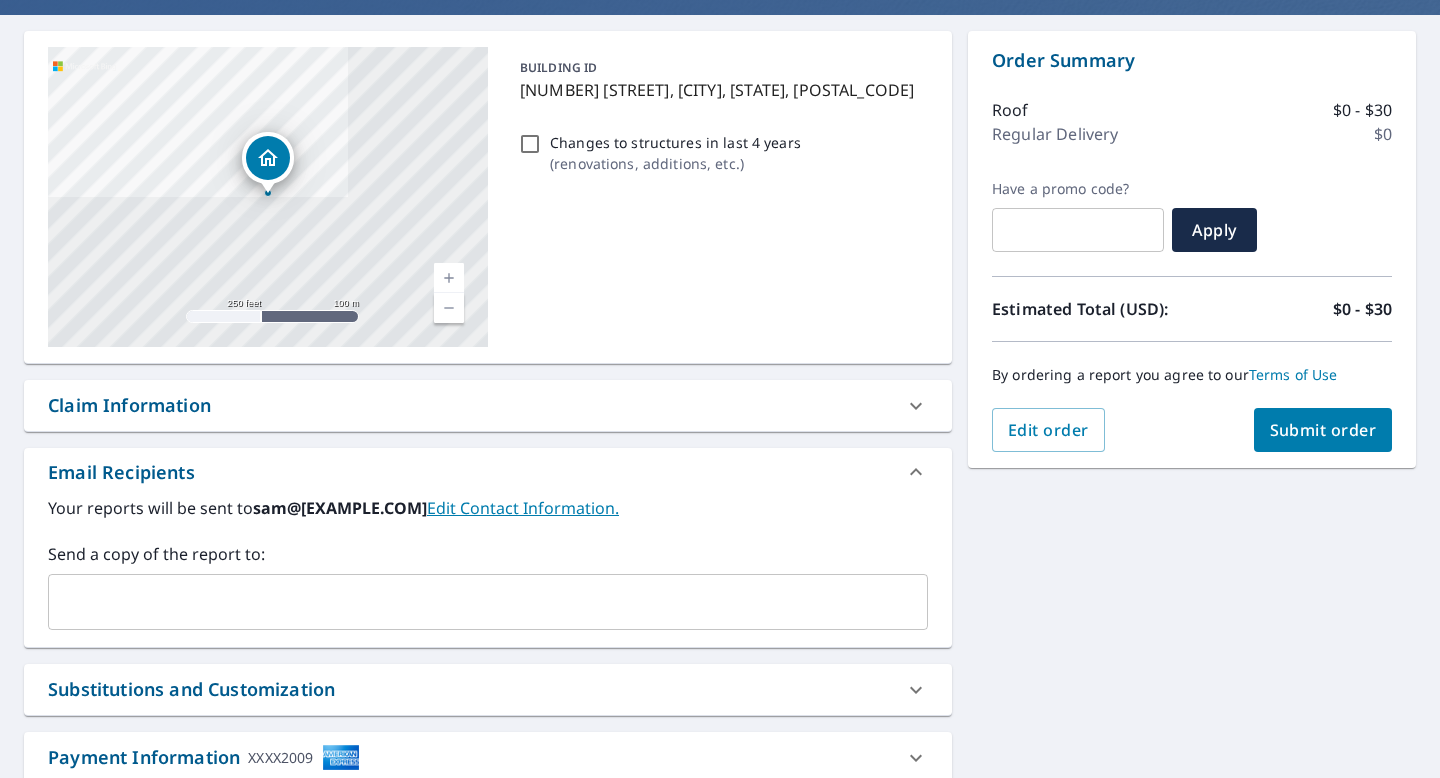 scroll, scrollTop: 187, scrollLeft: 0, axis: vertical 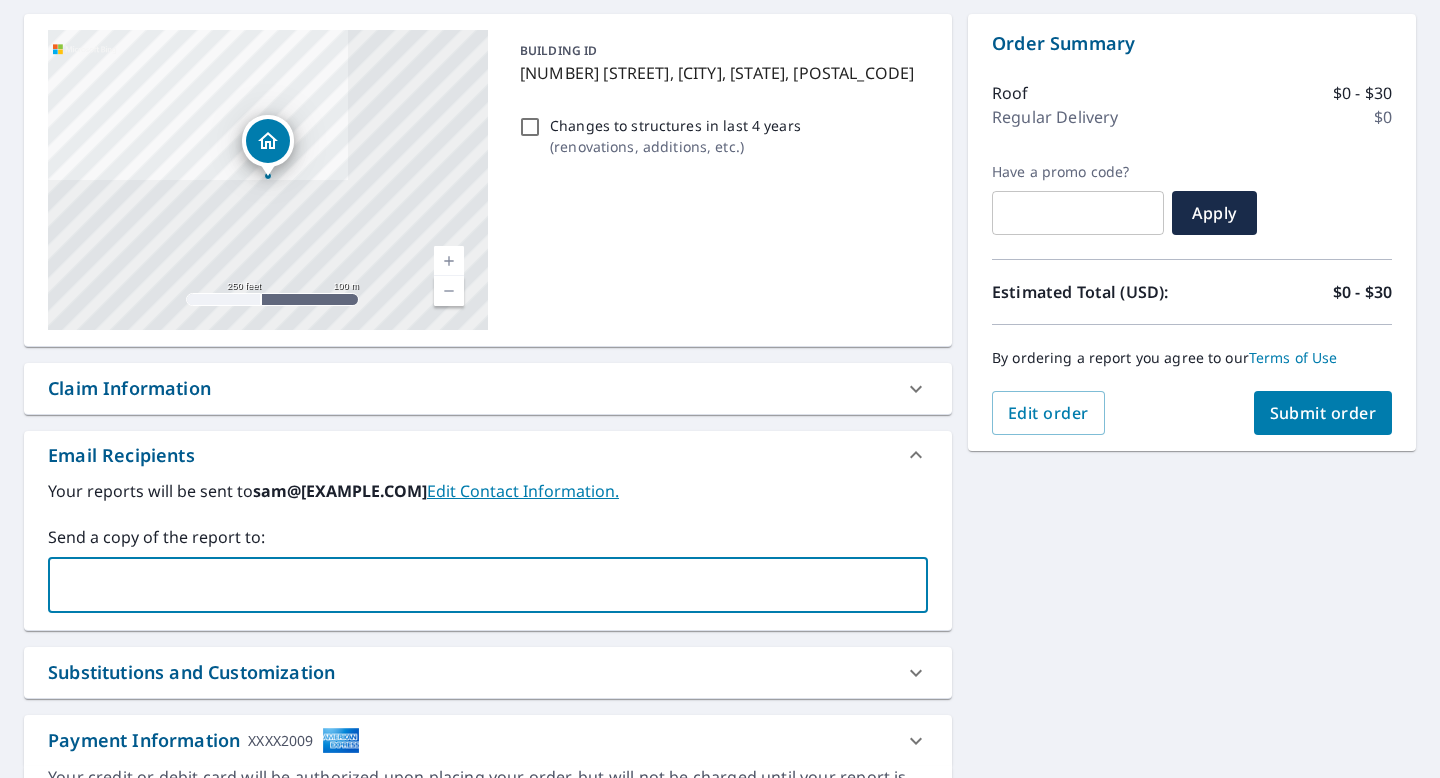 click at bounding box center (473, 585) 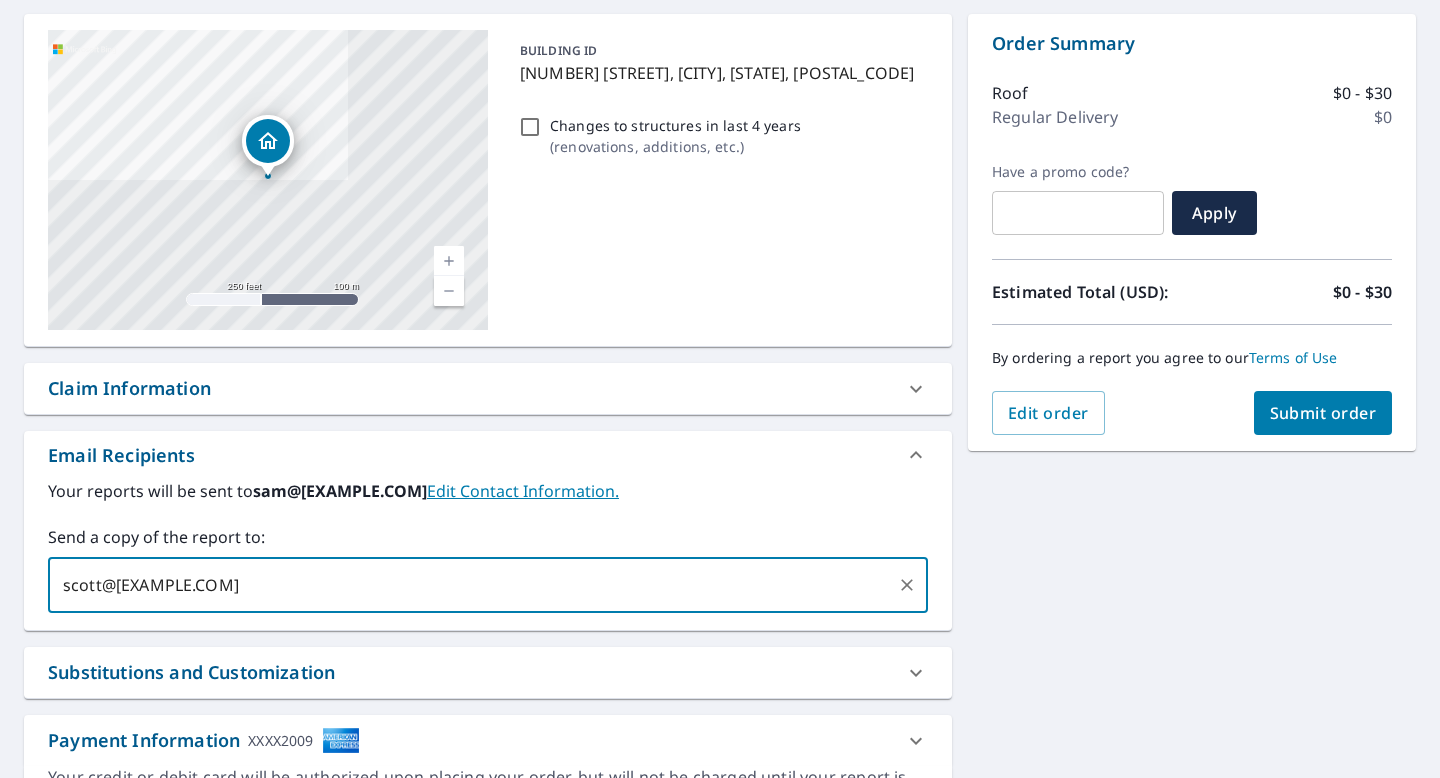 type on "scott@[EXAMPLE.COM]" 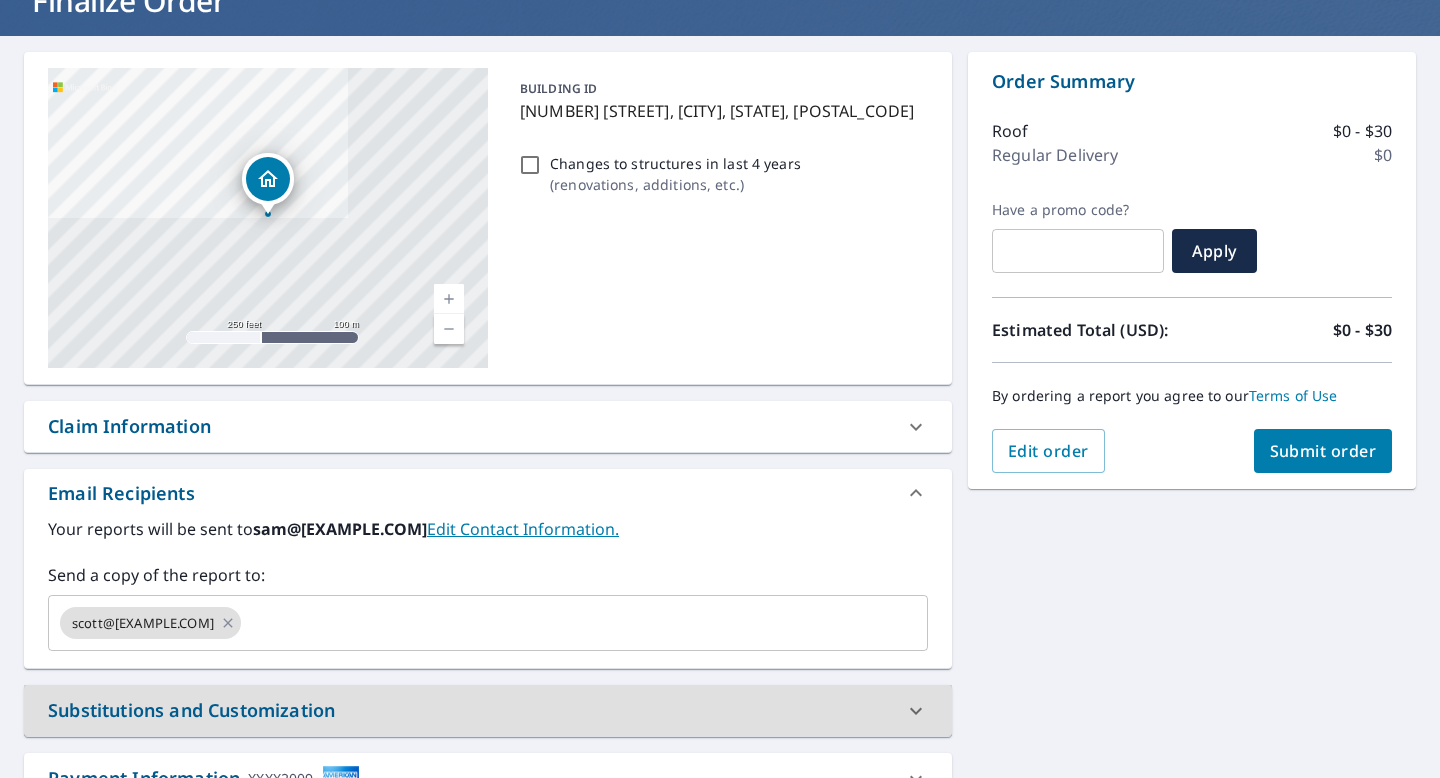scroll, scrollTop: 0, scrollLeft: 0, axis: both 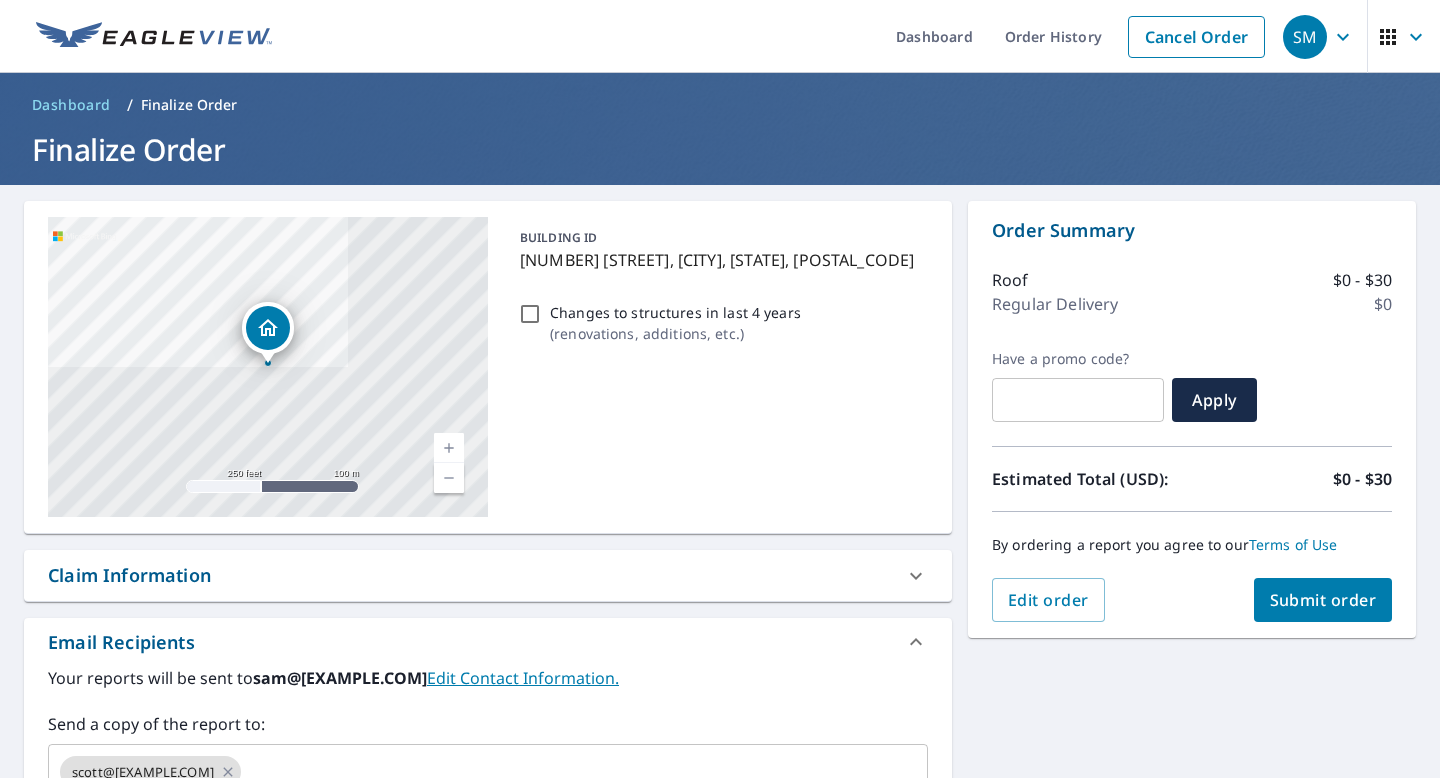 click on "Submit order" at bounding box center [1323, 600] 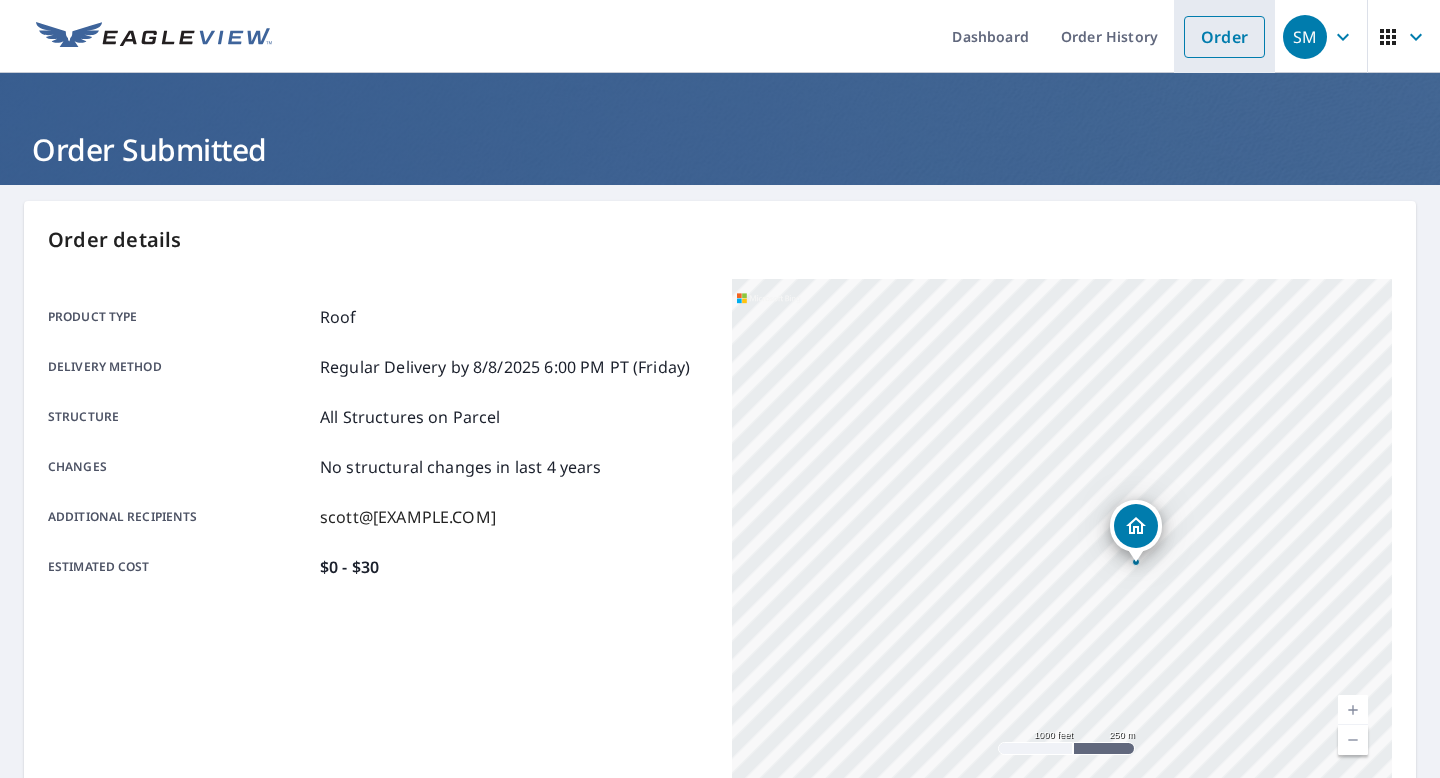 click on "Order" at bounding box center [1224, 37] 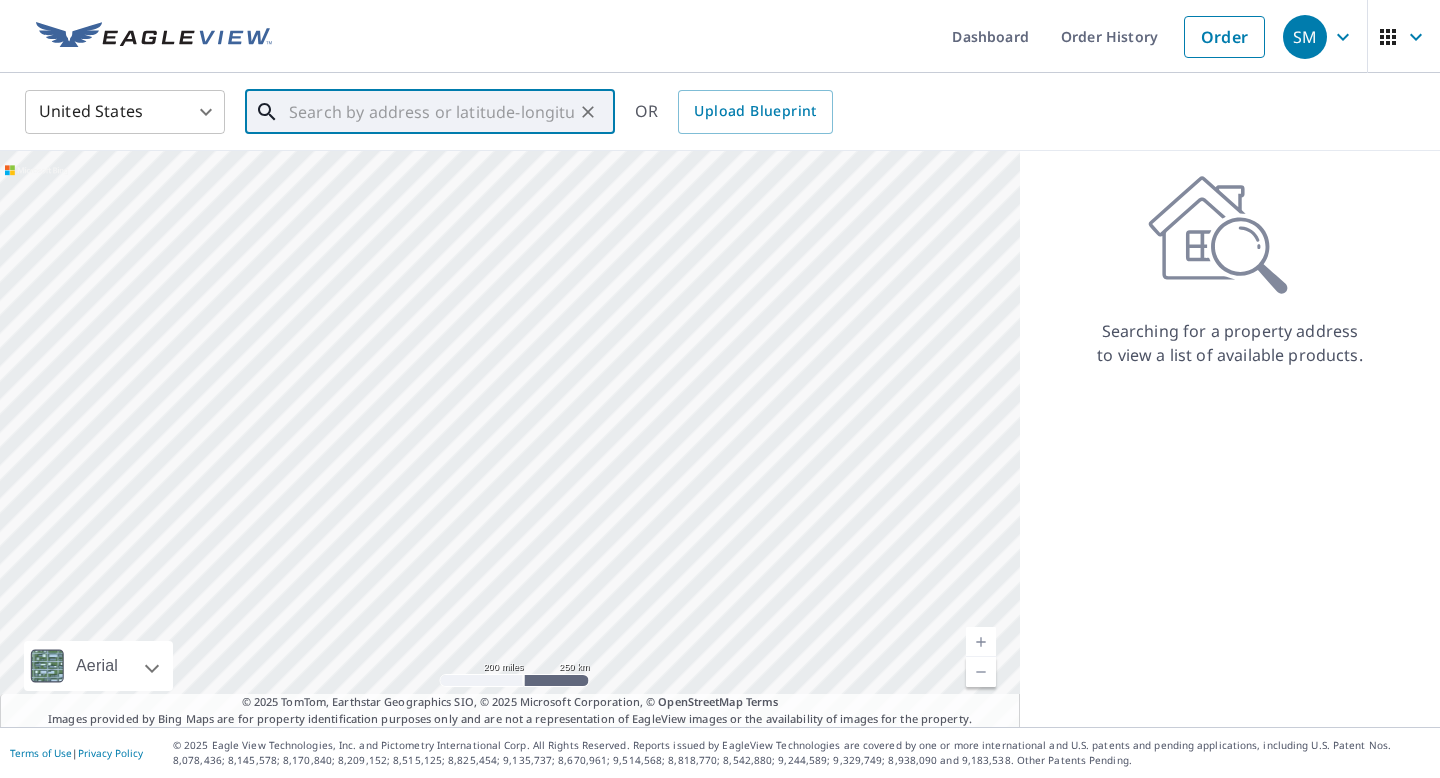 click at bounding box center [431, 112] 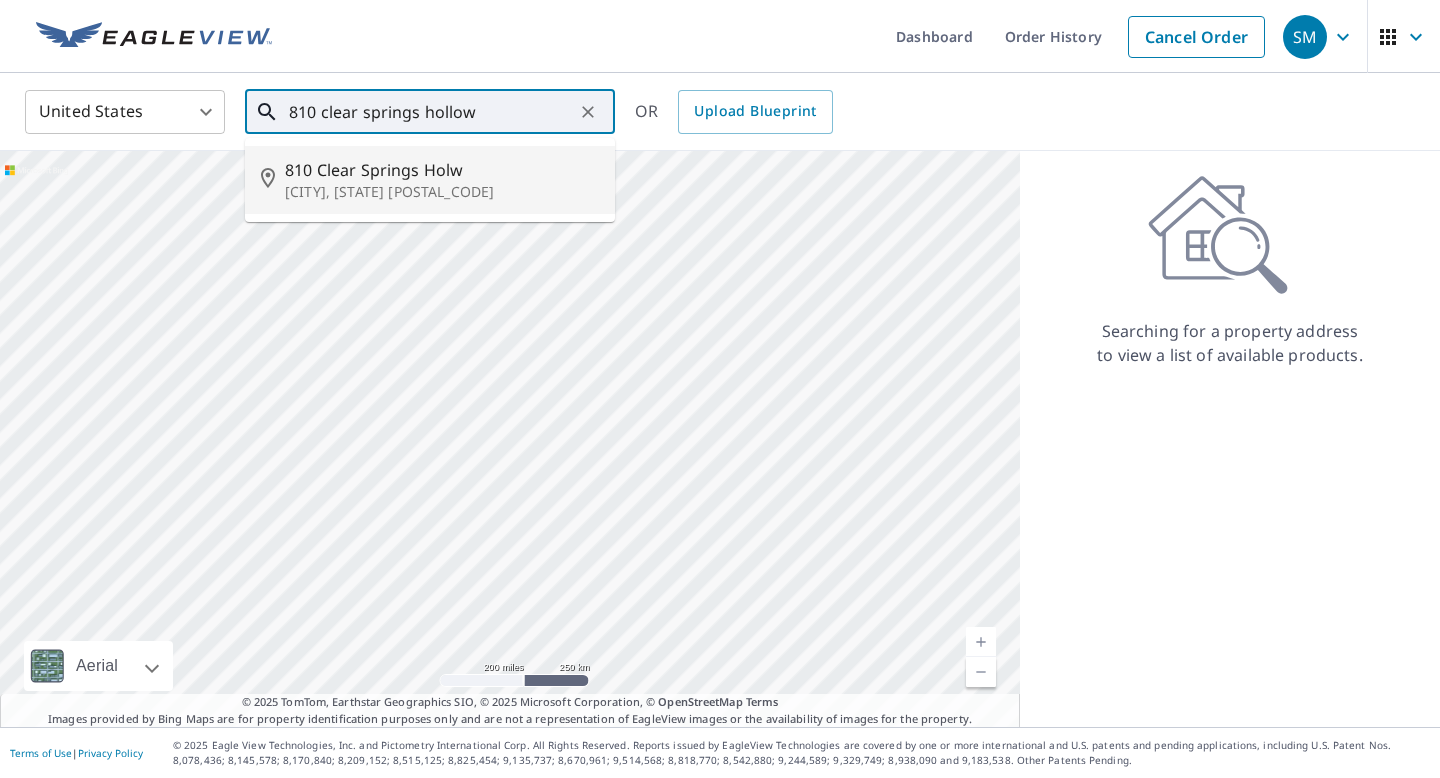 click on "810 Clear Springs Holw" at bounding box center (442, 170) 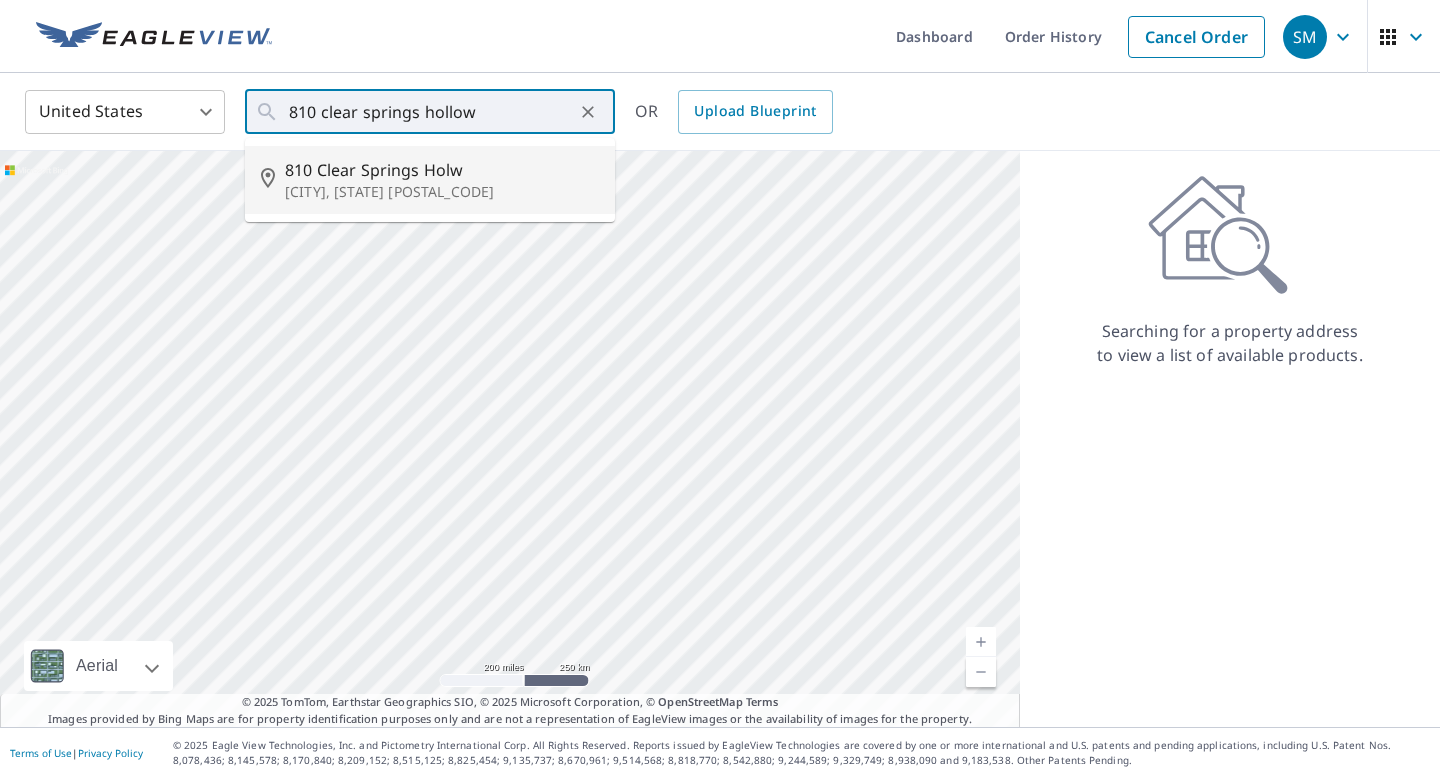 type on "[NUMBER] [STREET] [CITY], [STATE] [POSTAL_CODE]" 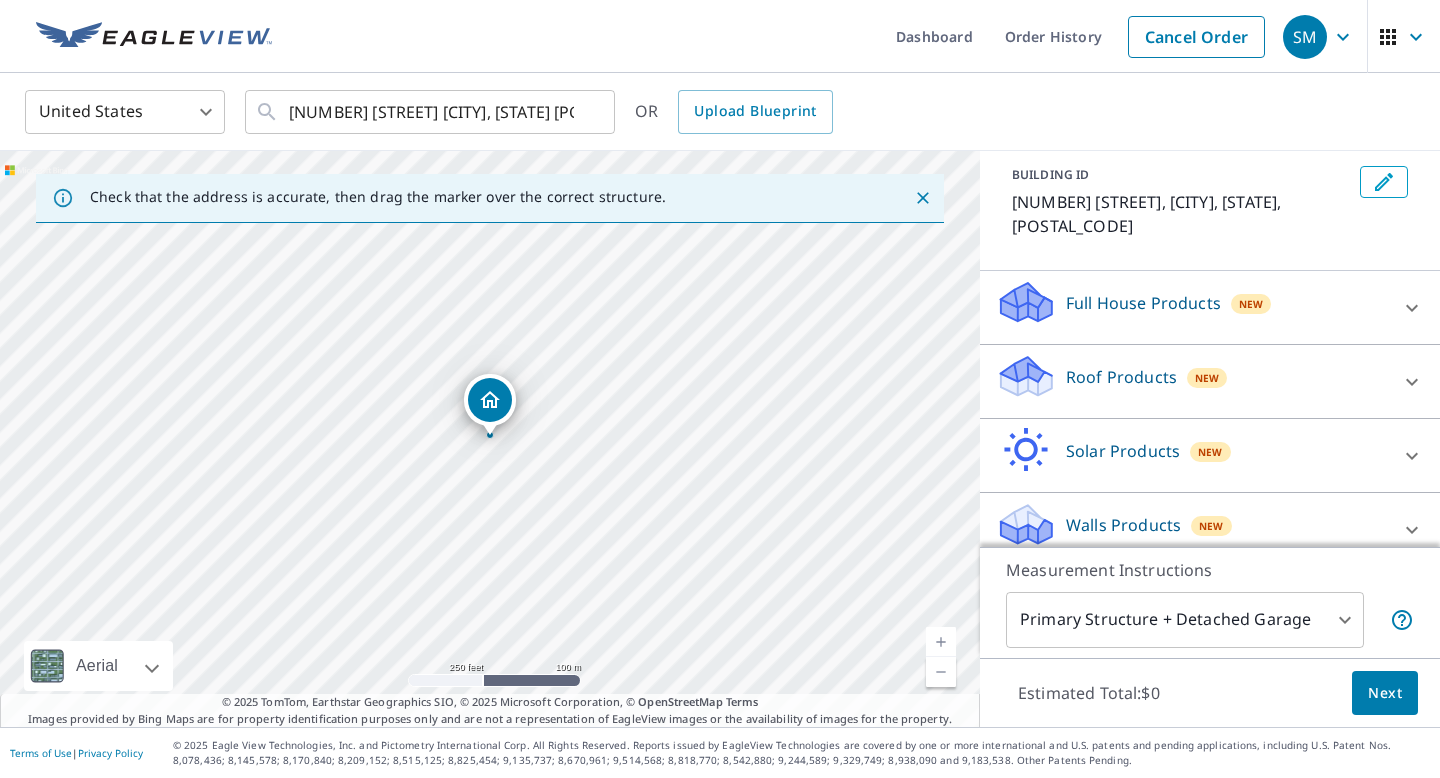 scroll, scrollTop: 107, scrollLeft: 0, axis: vertical 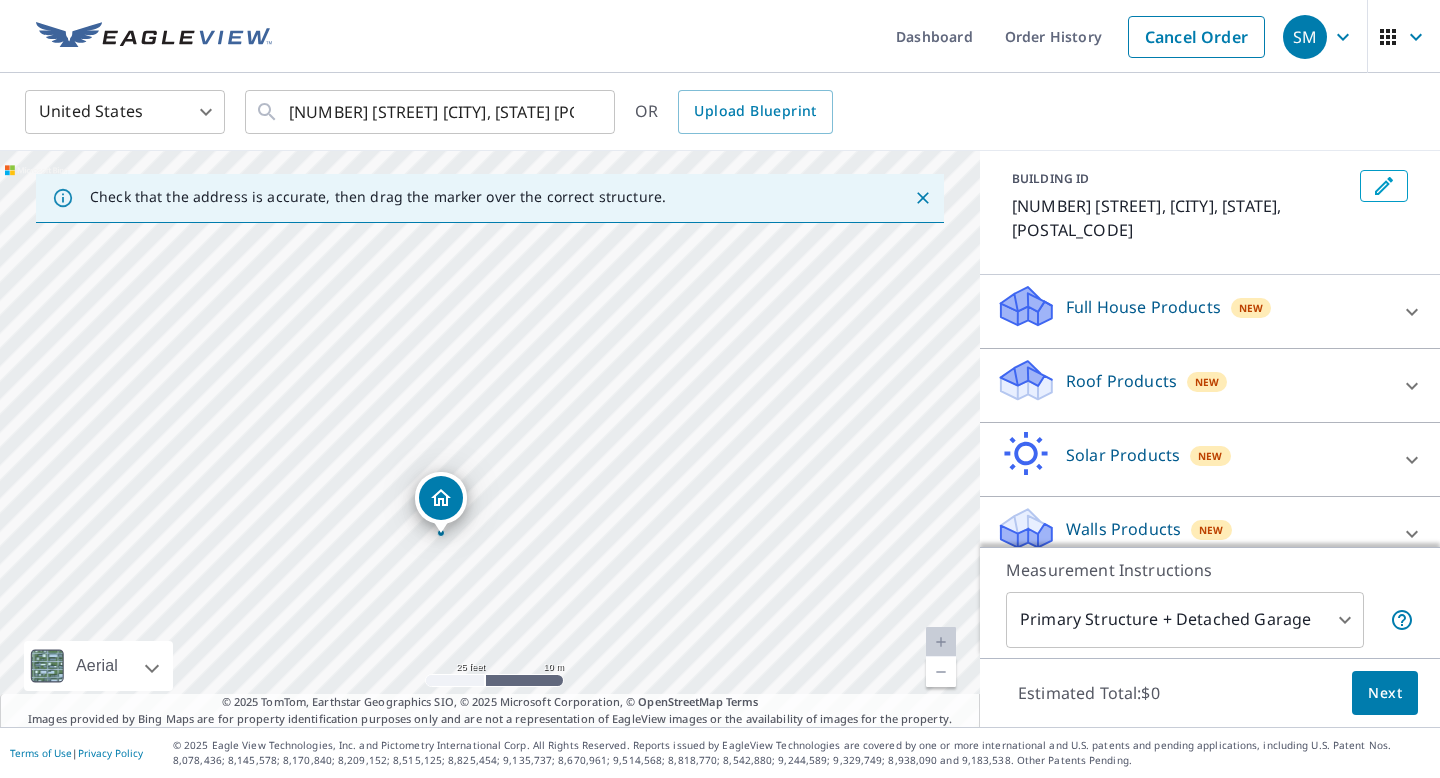 click on "Roof Products" at bounding box center (1121, 381) 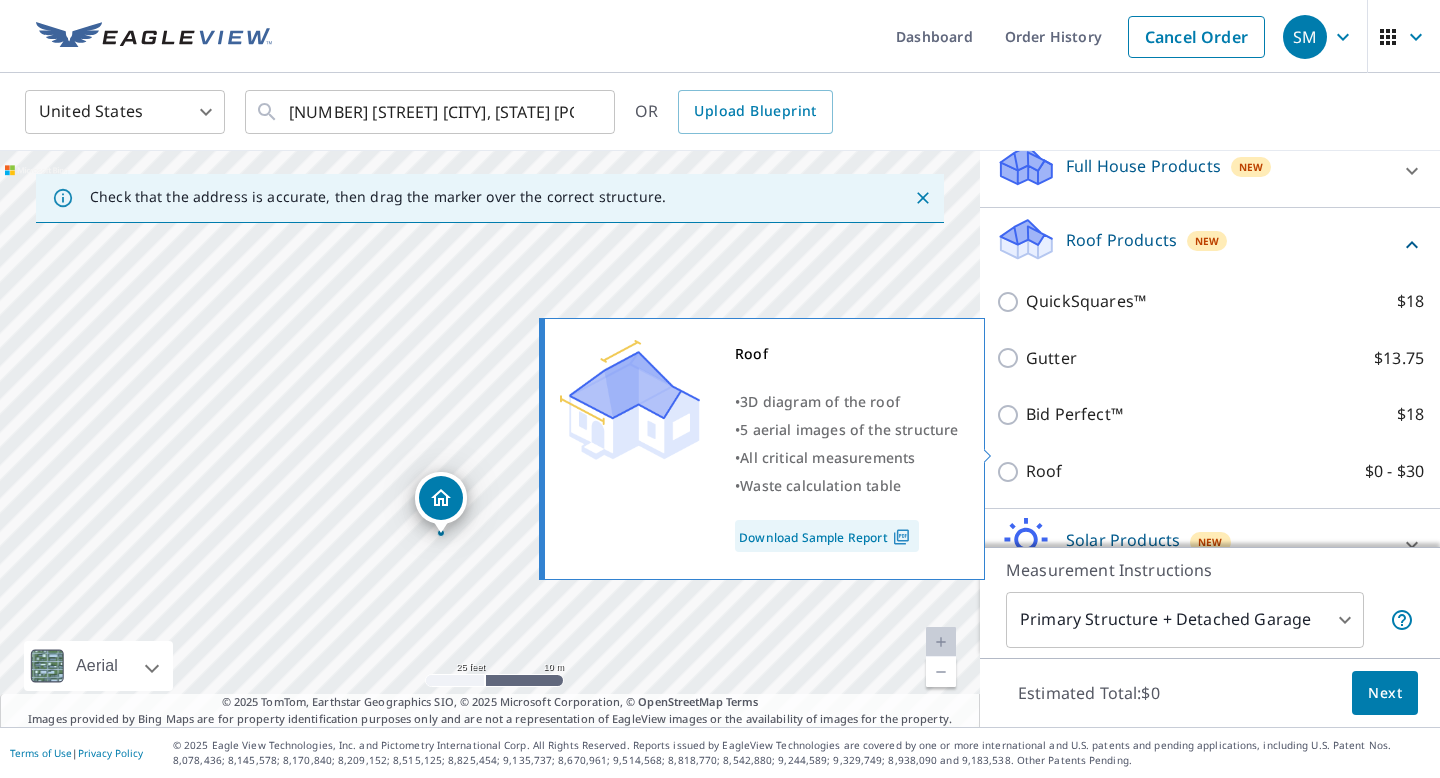 click on "Roof $0 - $30" at bounding box center (1011, 472) 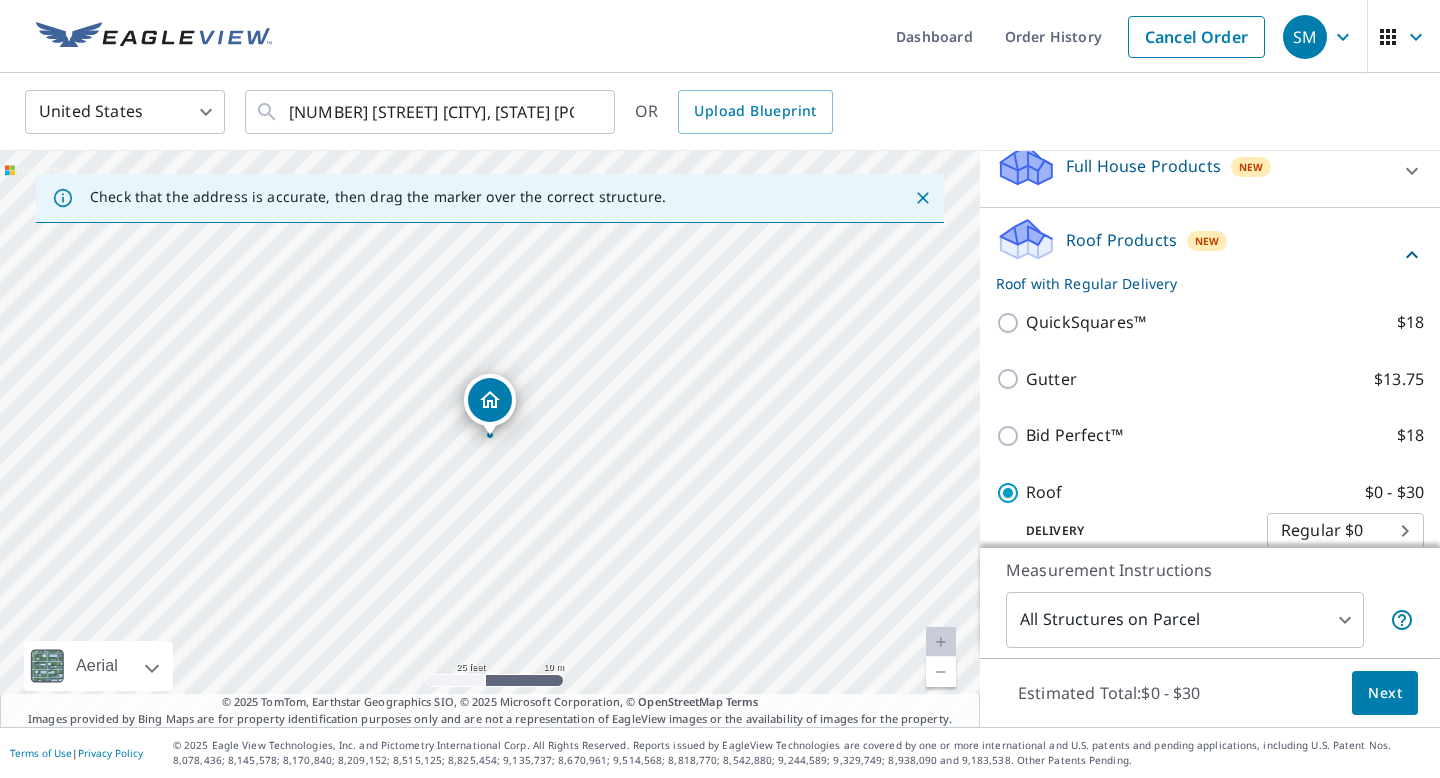 click on "Next" at bounding box center (1385, 693) 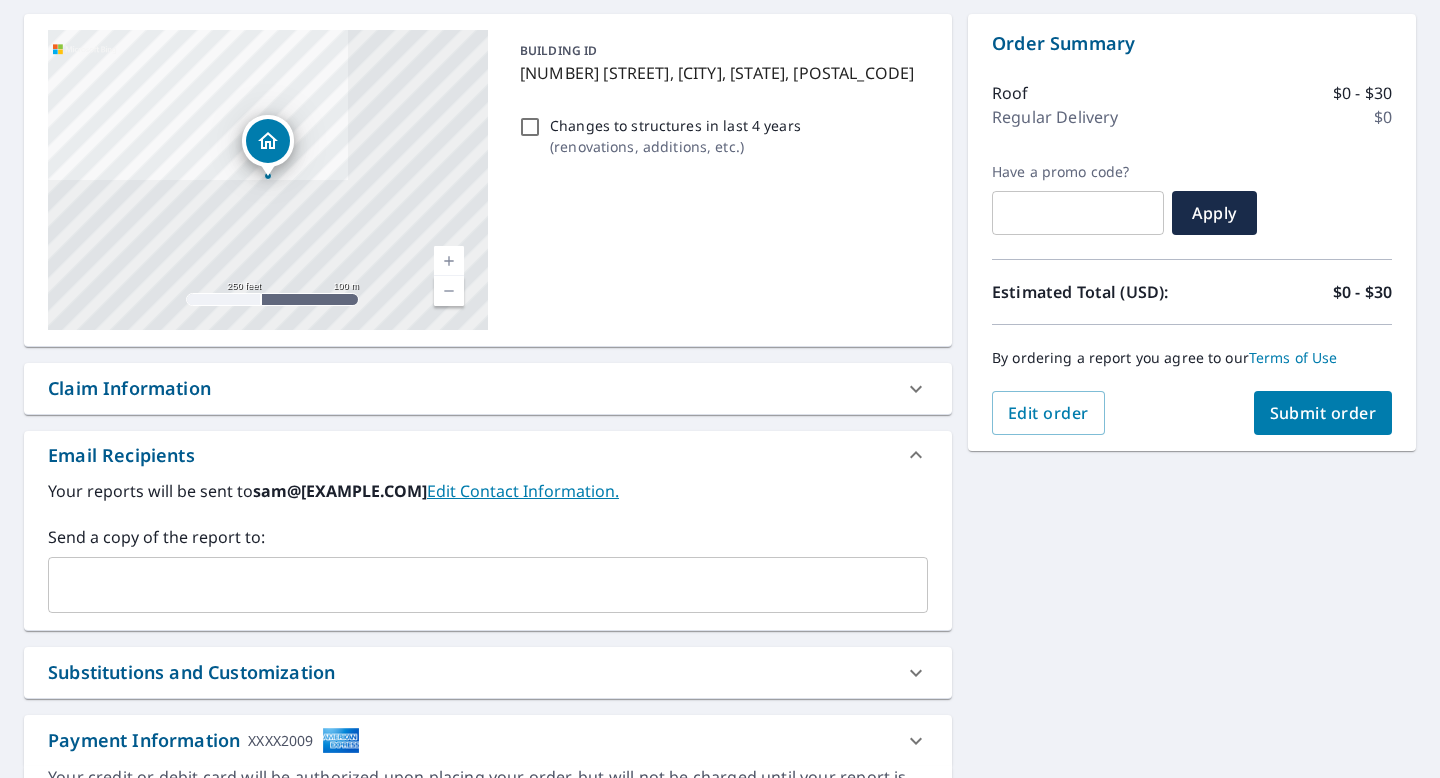 scroll, scrollTop: 194, scrollLeft: 0, axis: vertical 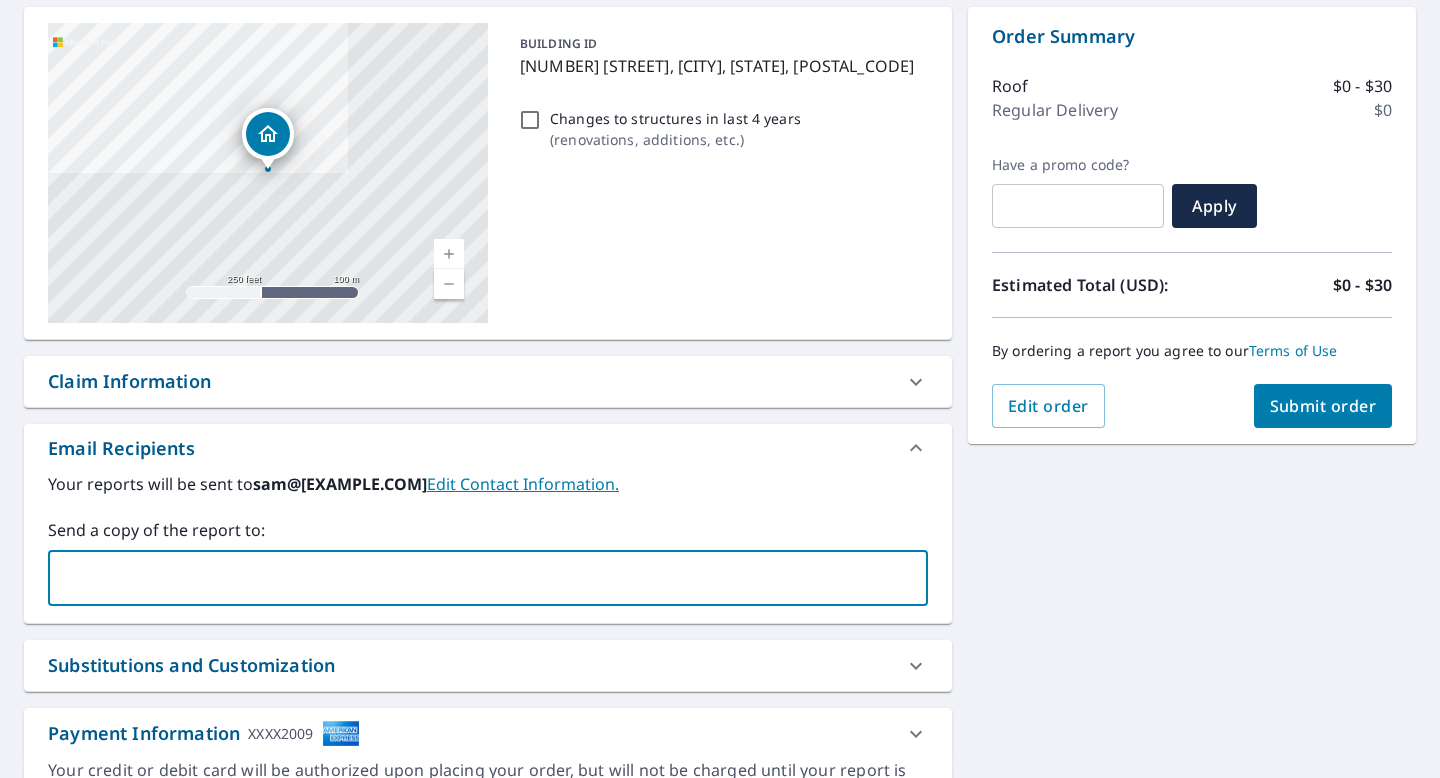 click at bounding box center [473, 578] 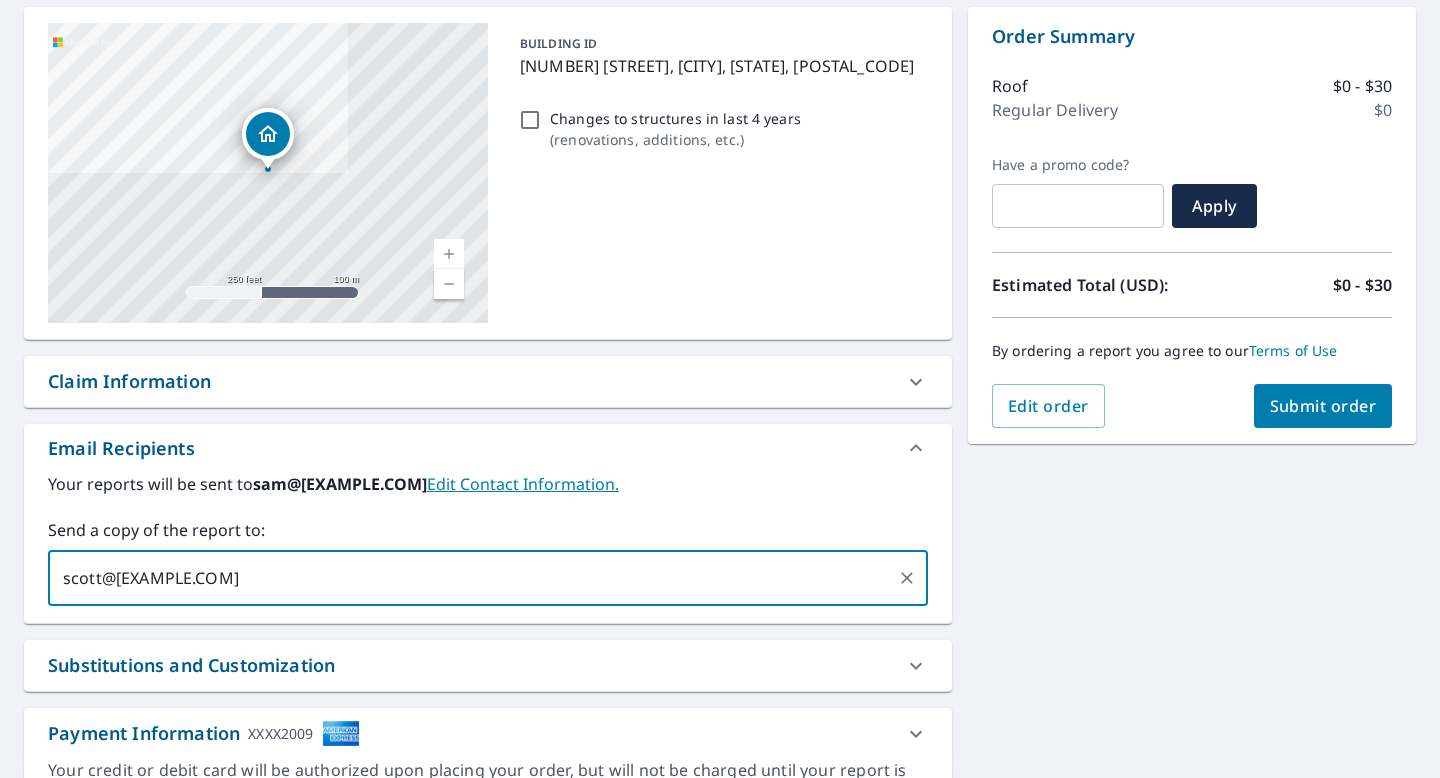 type on "scott@[EXAMPLE.COM]" 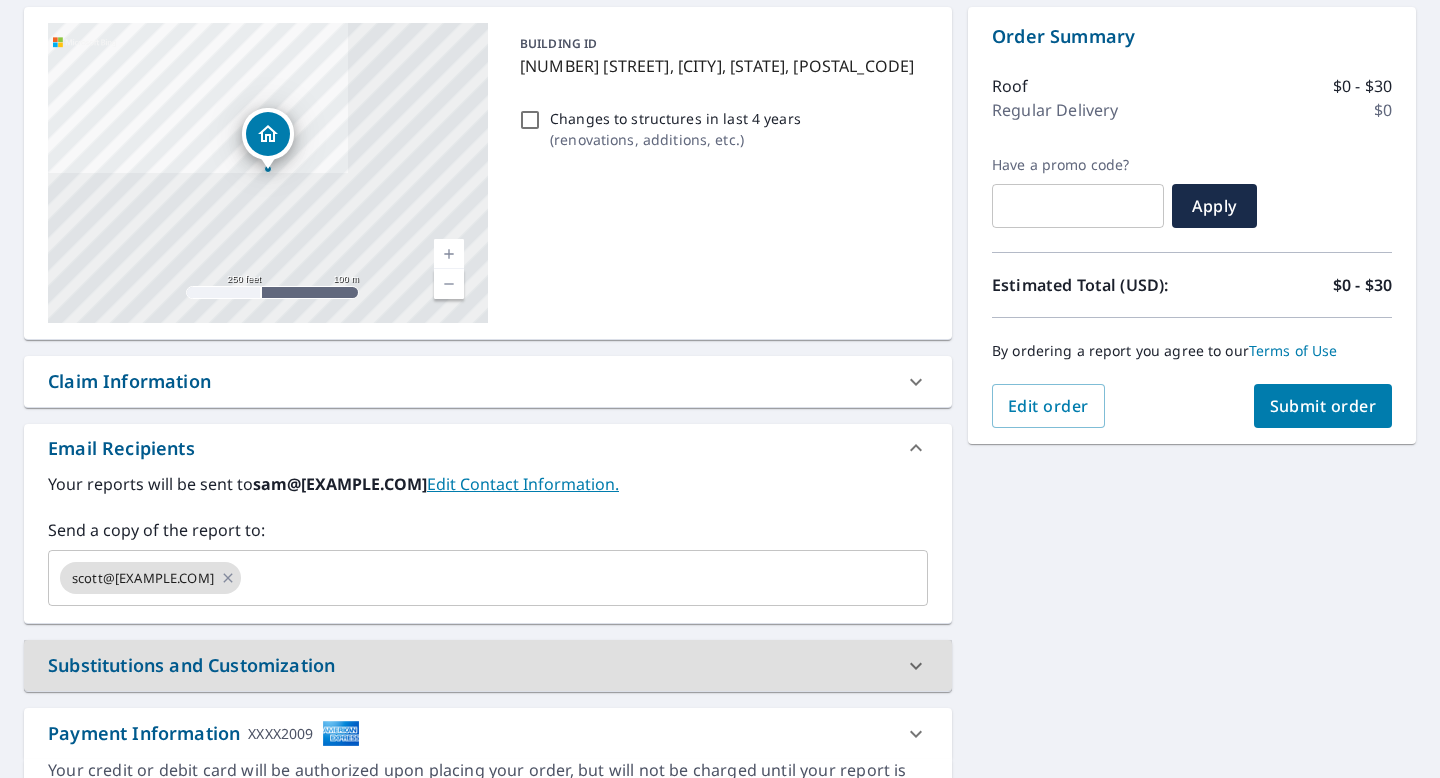 click on "Submit order" at bounding box center [1323, 406] 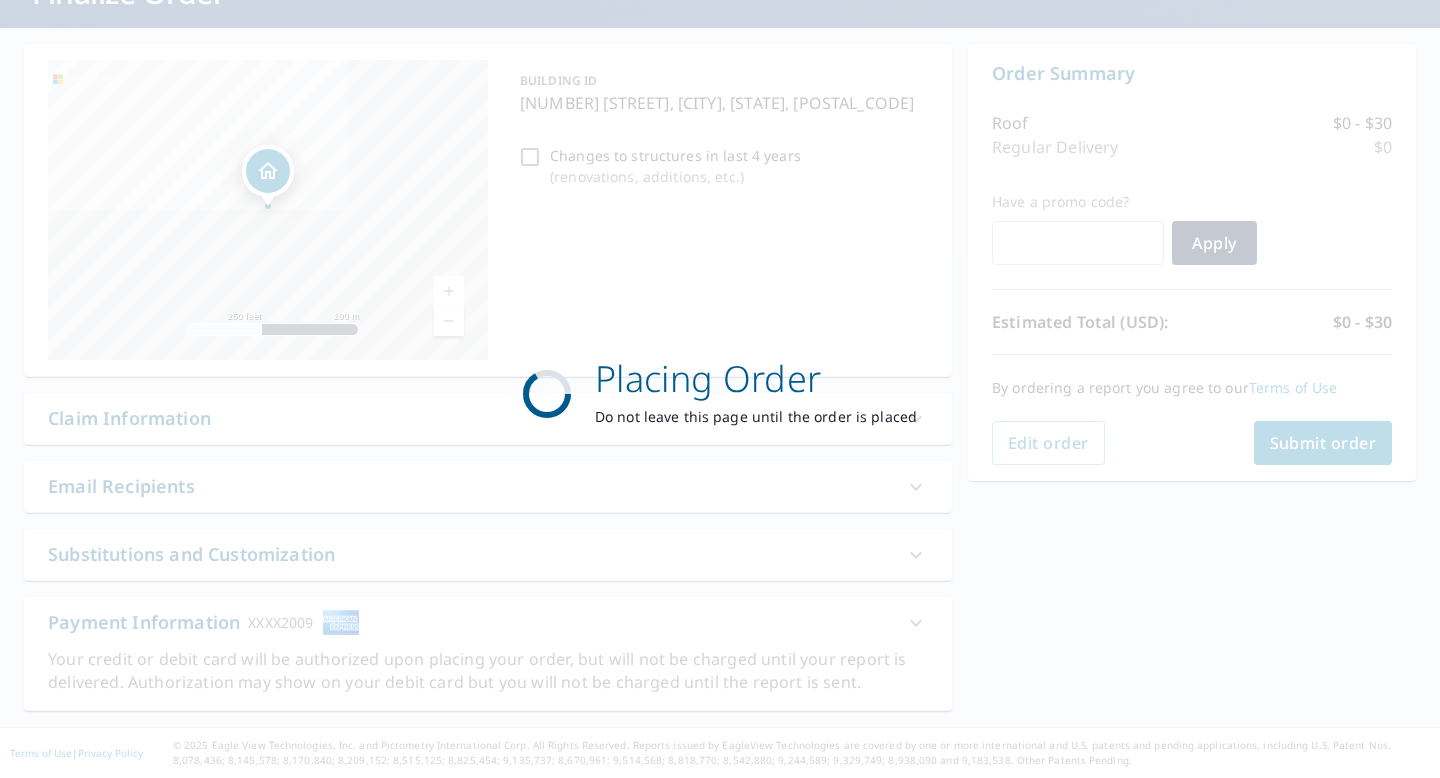 scroll, scrollTop: 157, scrollLeft: 0, axis: vertical 